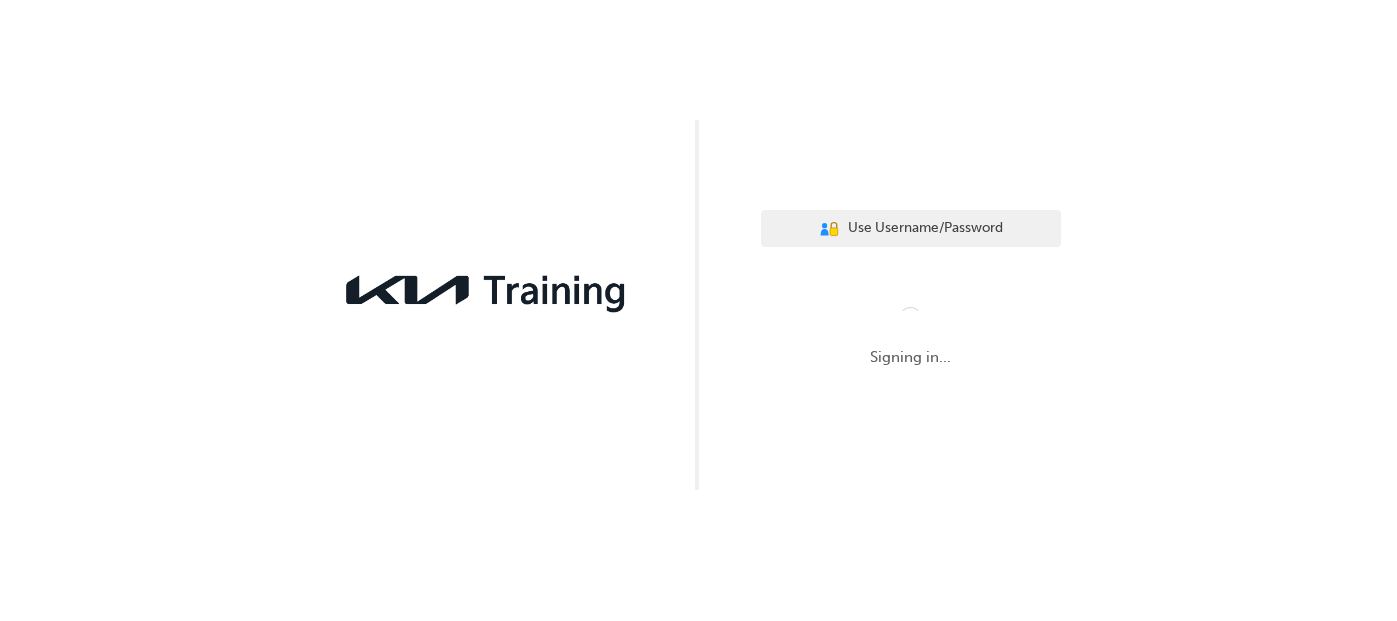scroll, scrollTop: 0, scrollLeft: 0, axis: both 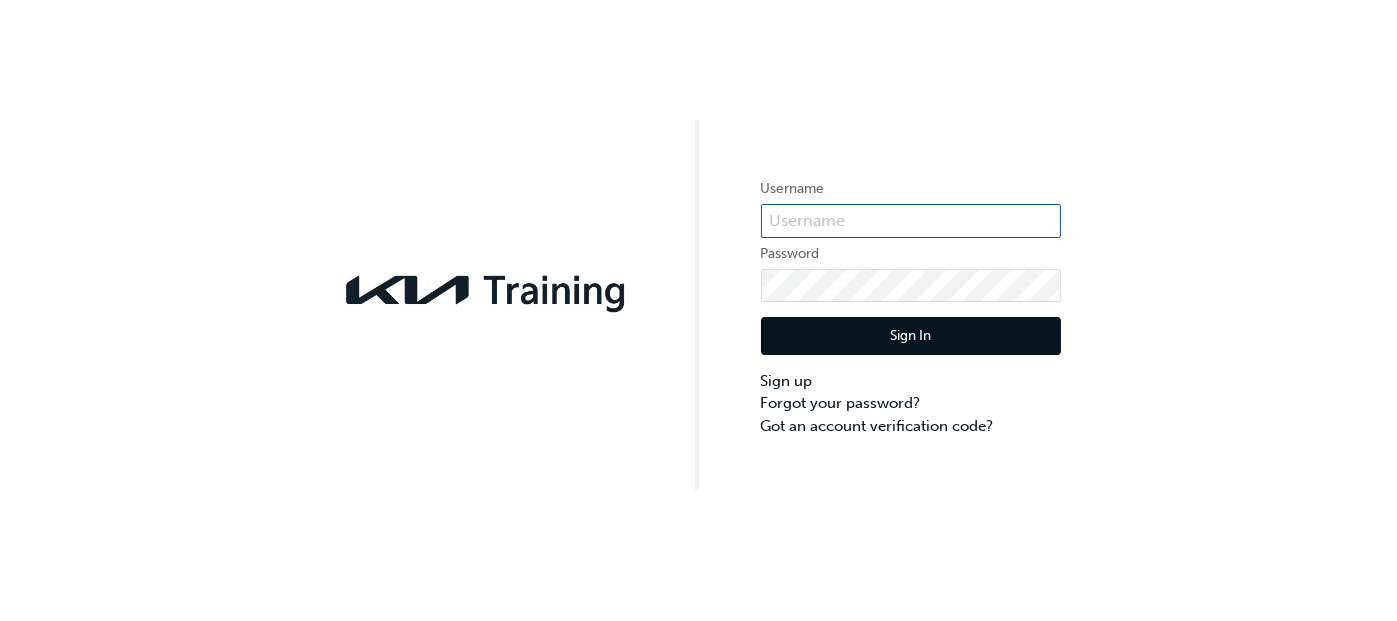 click at bounding box center (911, 221) 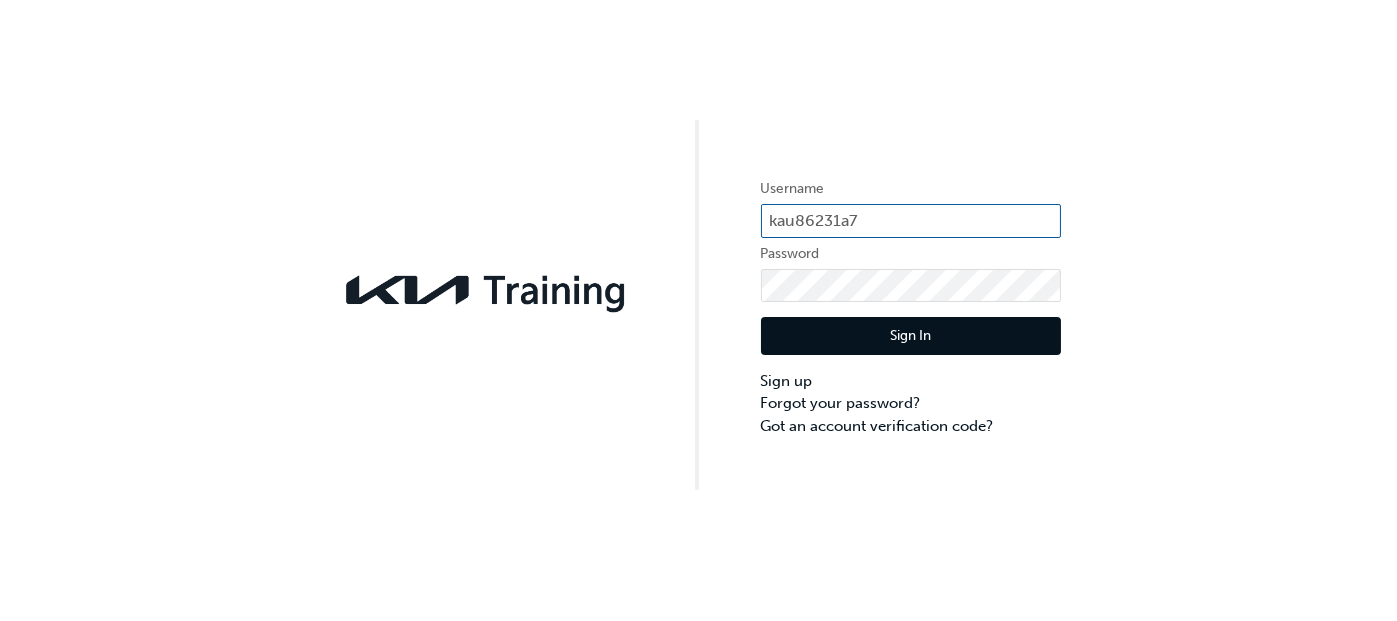 type on "kau86231a7" 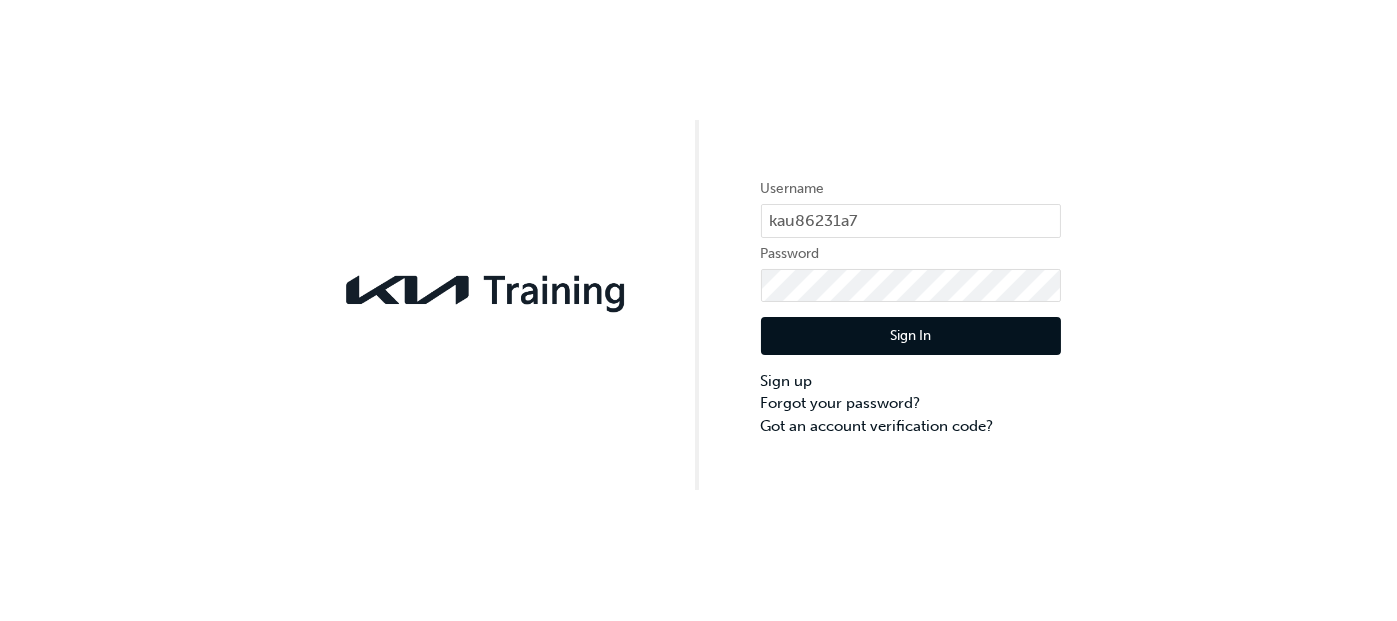 click on "Sign In" at bounding box center [911, 336] 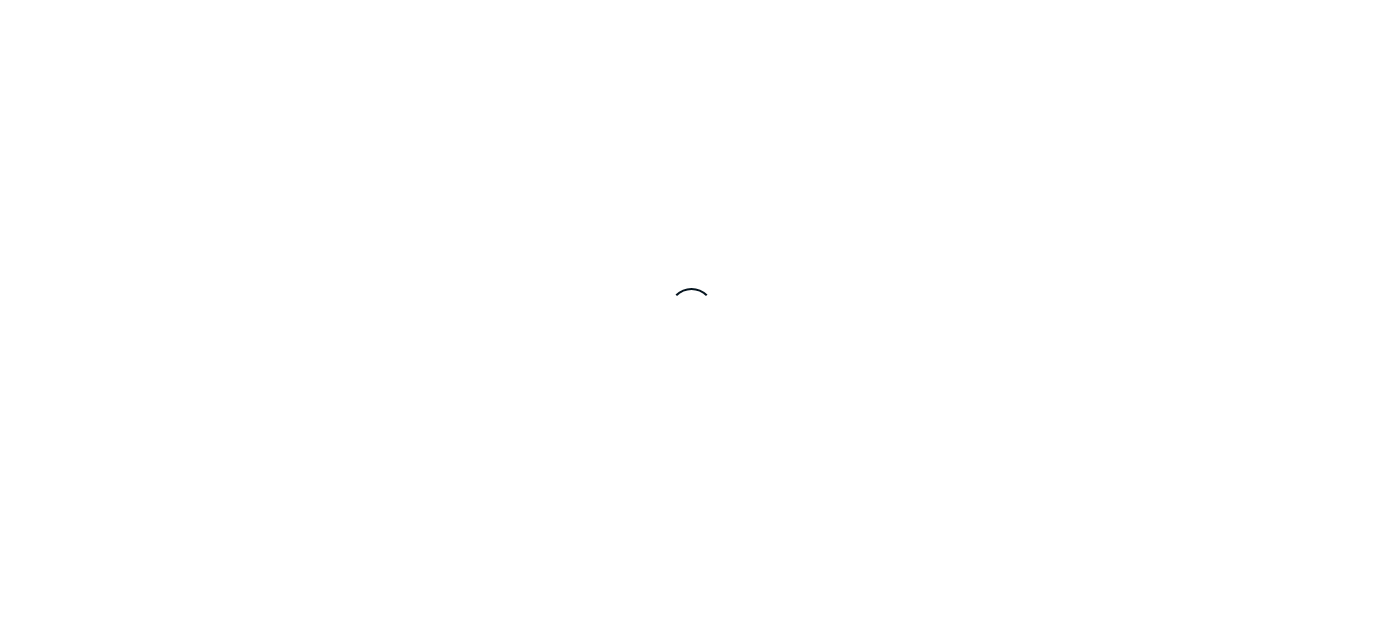 scroll, scrollTop: 0, scrollLeft: 0, axis: both 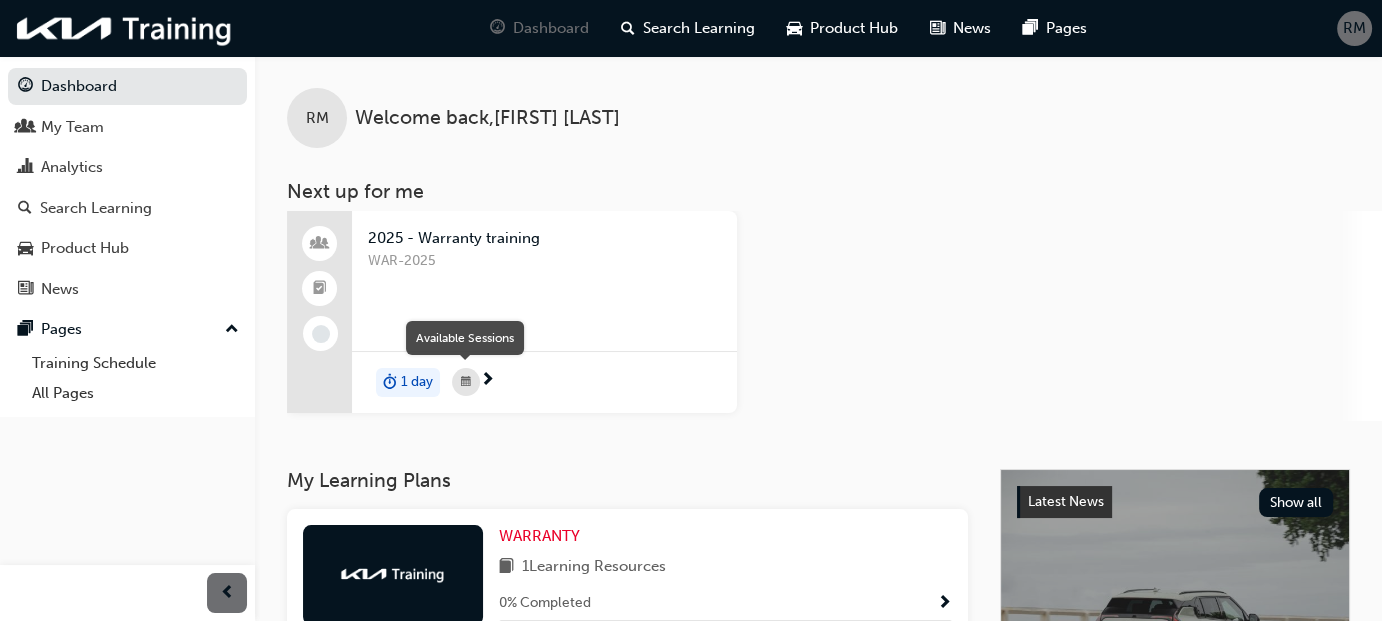click at bounding box center [466, 382] 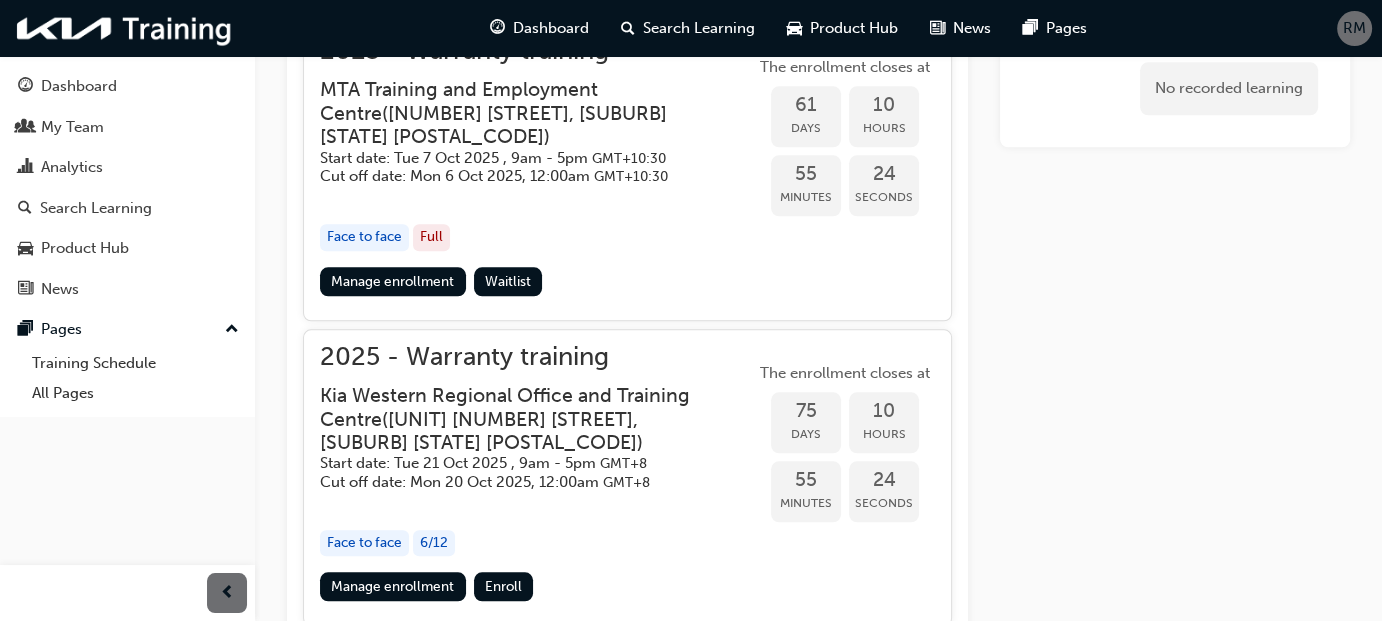 scroll, scrollTop: 2193, scrollLeft: 0, axis: vertical 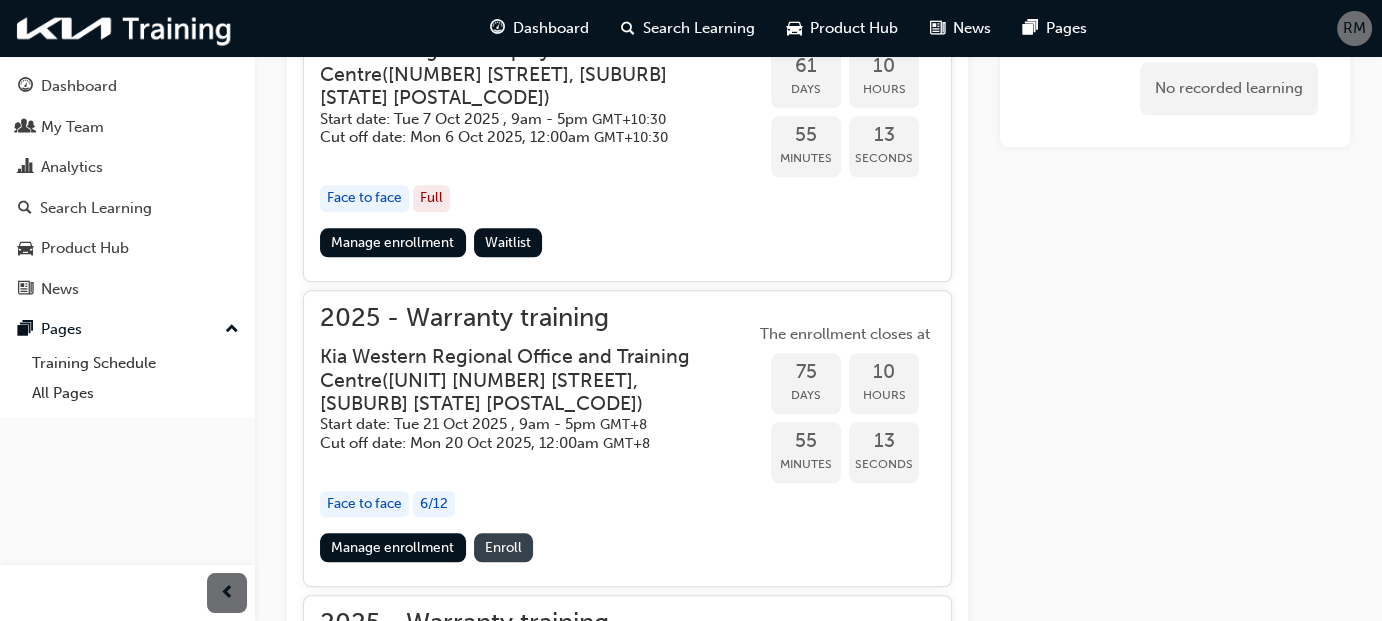 click on "Enroll" at bounding box center [503, 547] 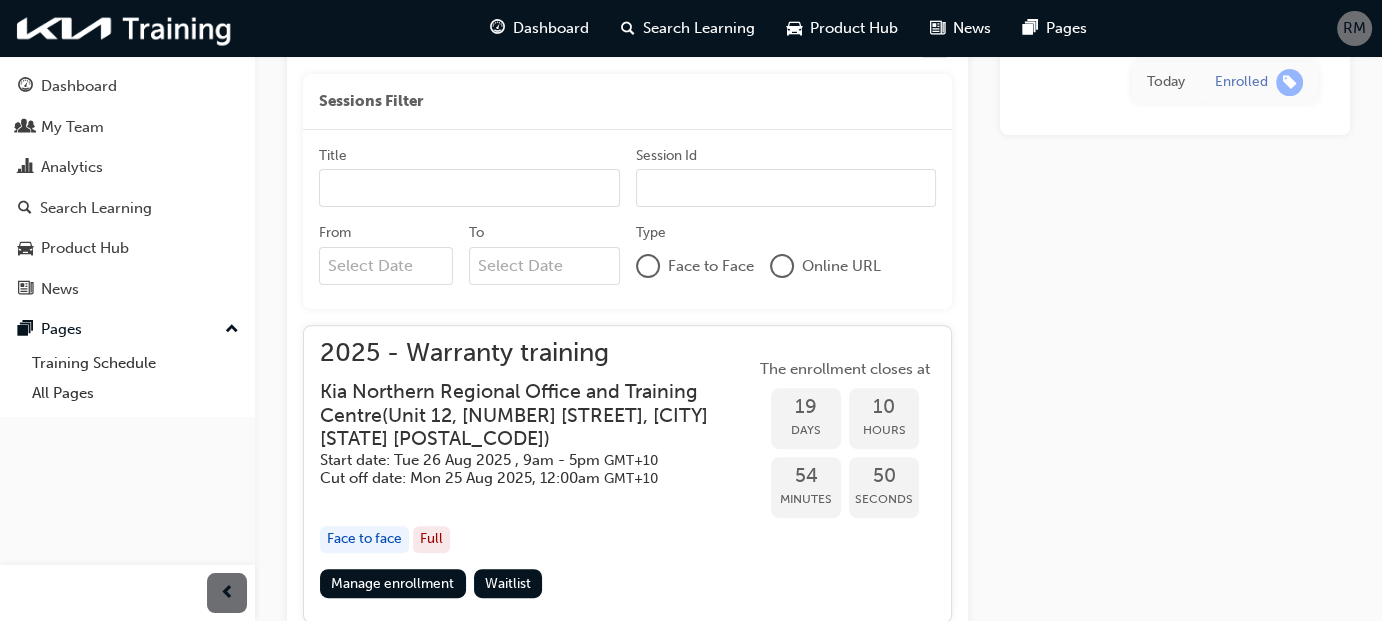 scroll, scrollTop: 700, scrollLeft: 0, axis: vertical 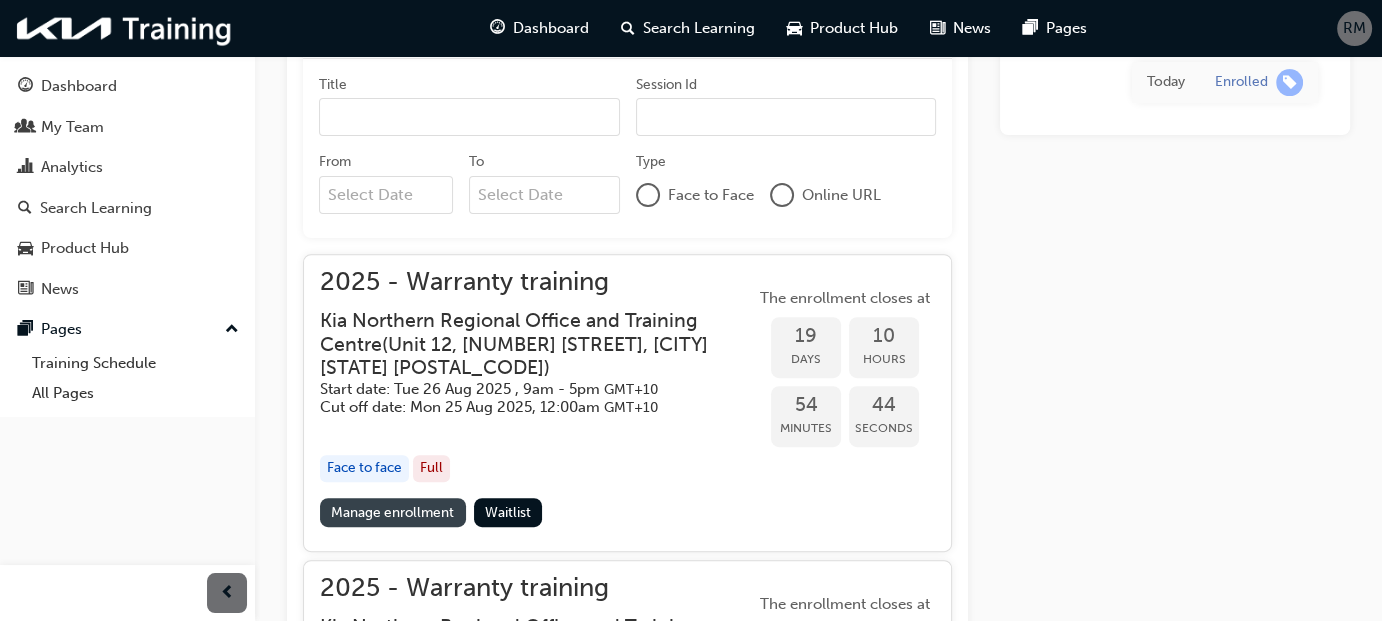 click on "Manage enrollment" at bounding box center (393, 512) 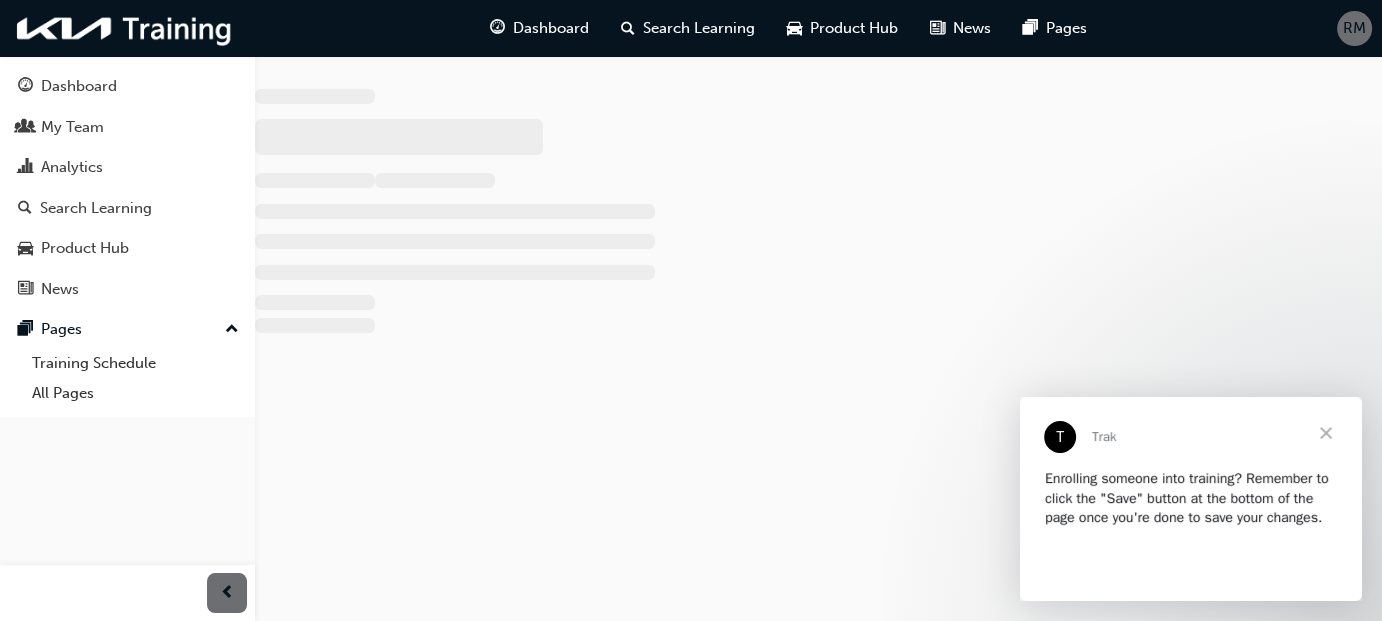 scroll, scrollTop: 0, scrollLeft: 0, axis: both 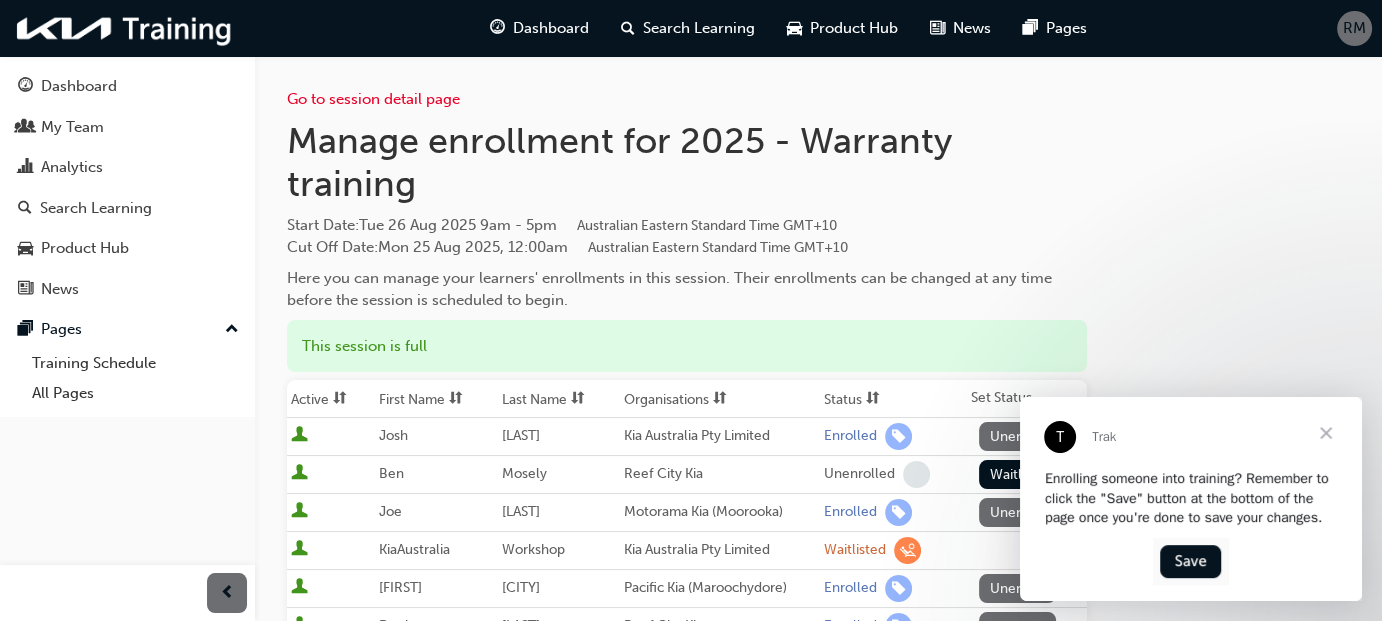 click at bounding box center [1326, 433] 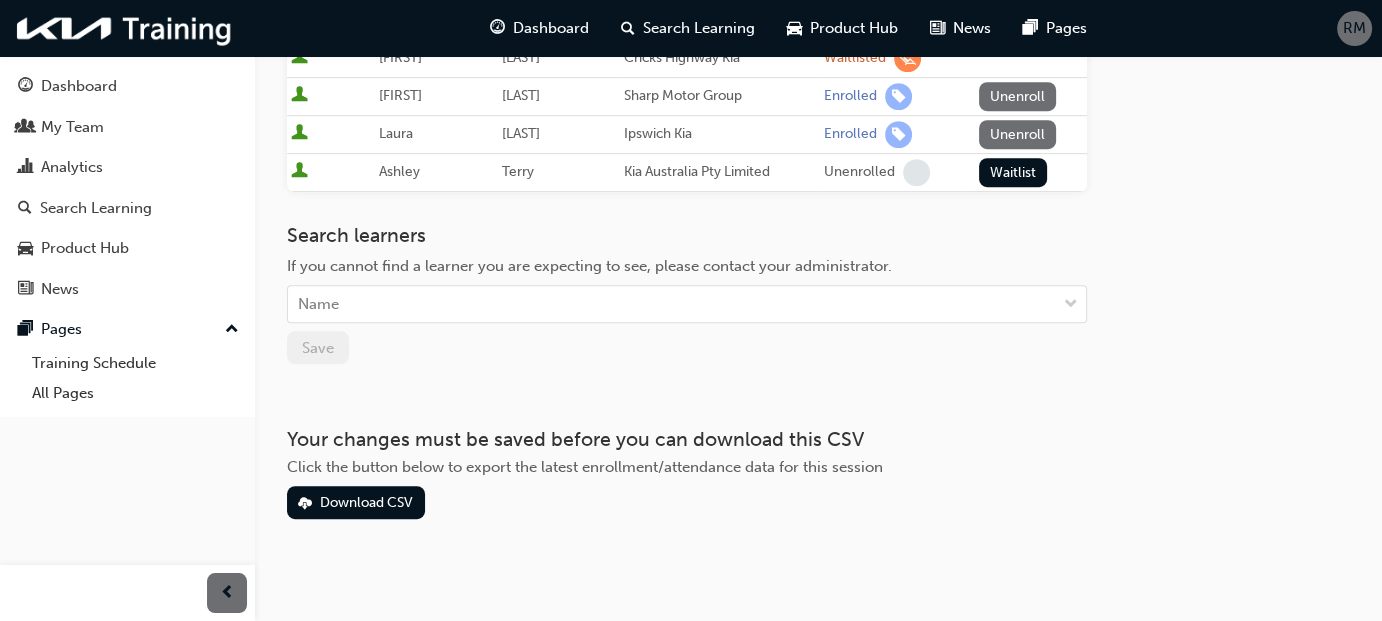scroll, scrollTop: 987, scrollLeft: 0, axis: vertical 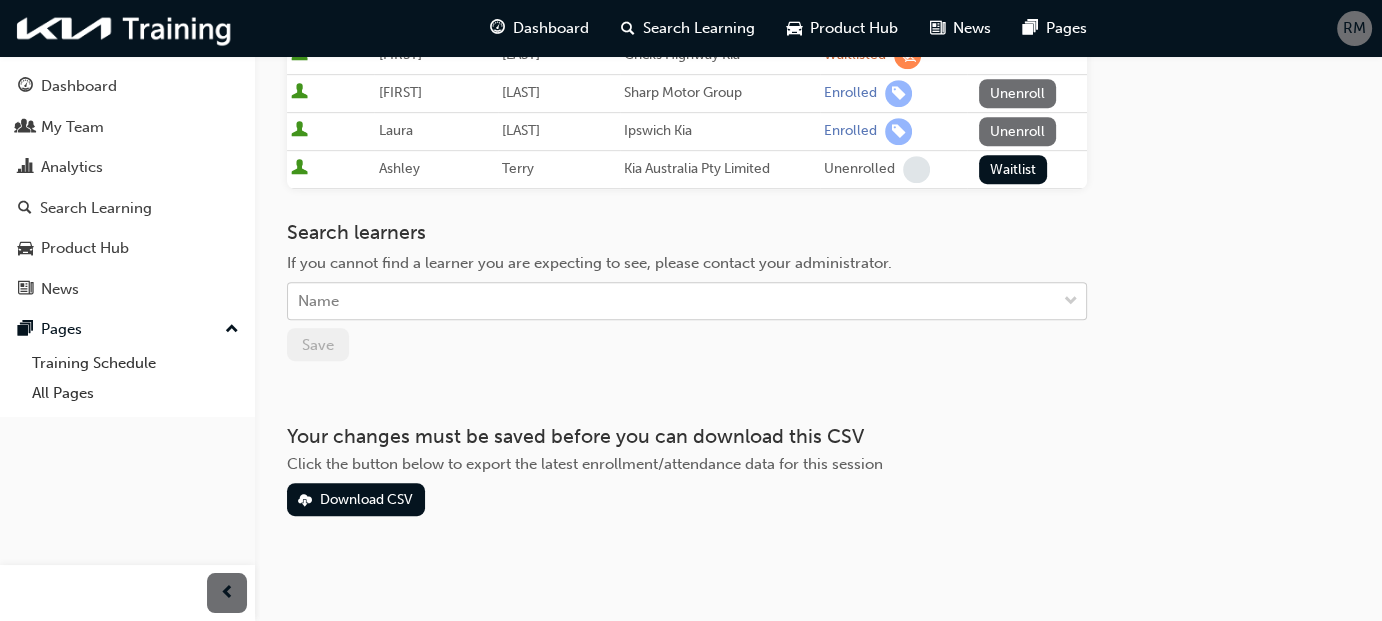 click on "Name" at bounding box center [672, 301] 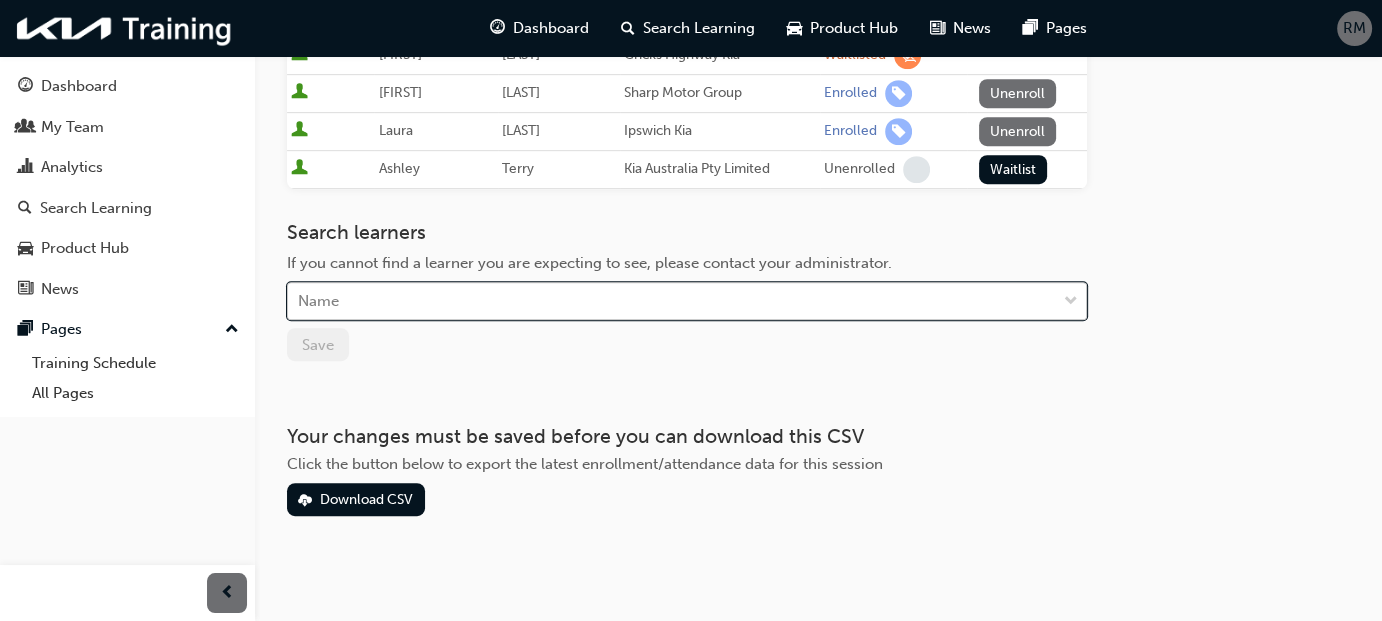 click on "Name" at bounding box center (672, 301) 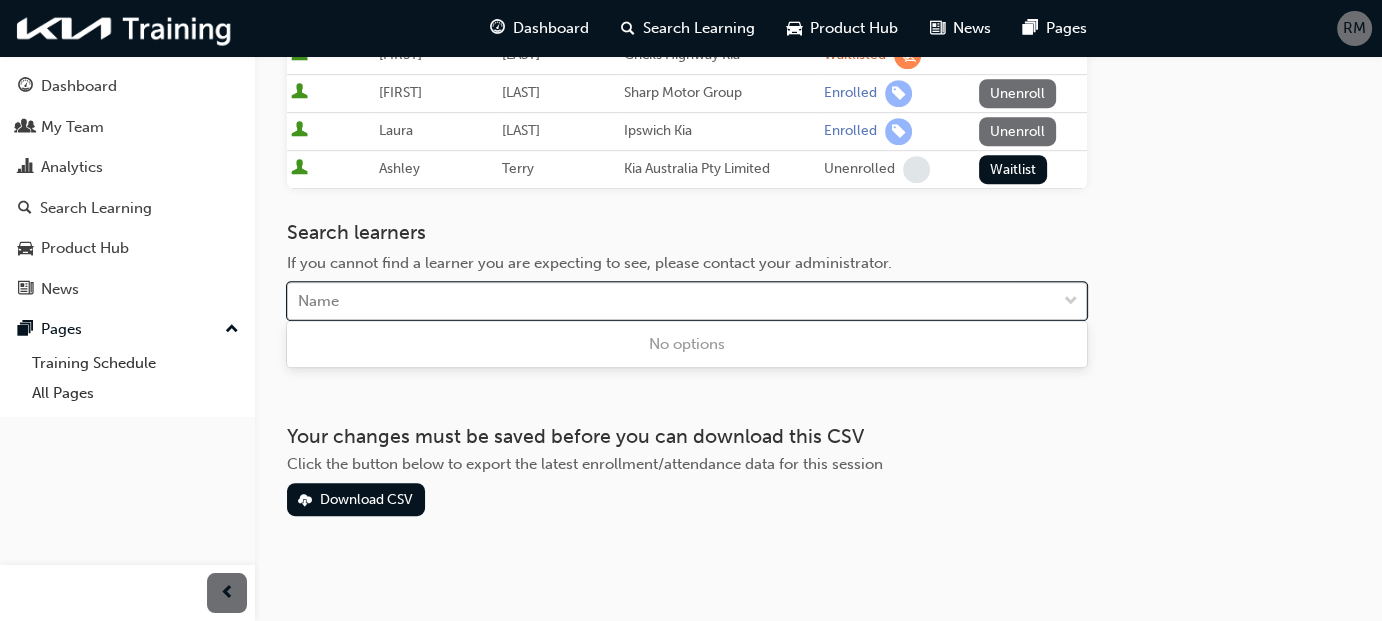 click on "Name" at bounding box center (672, 301) 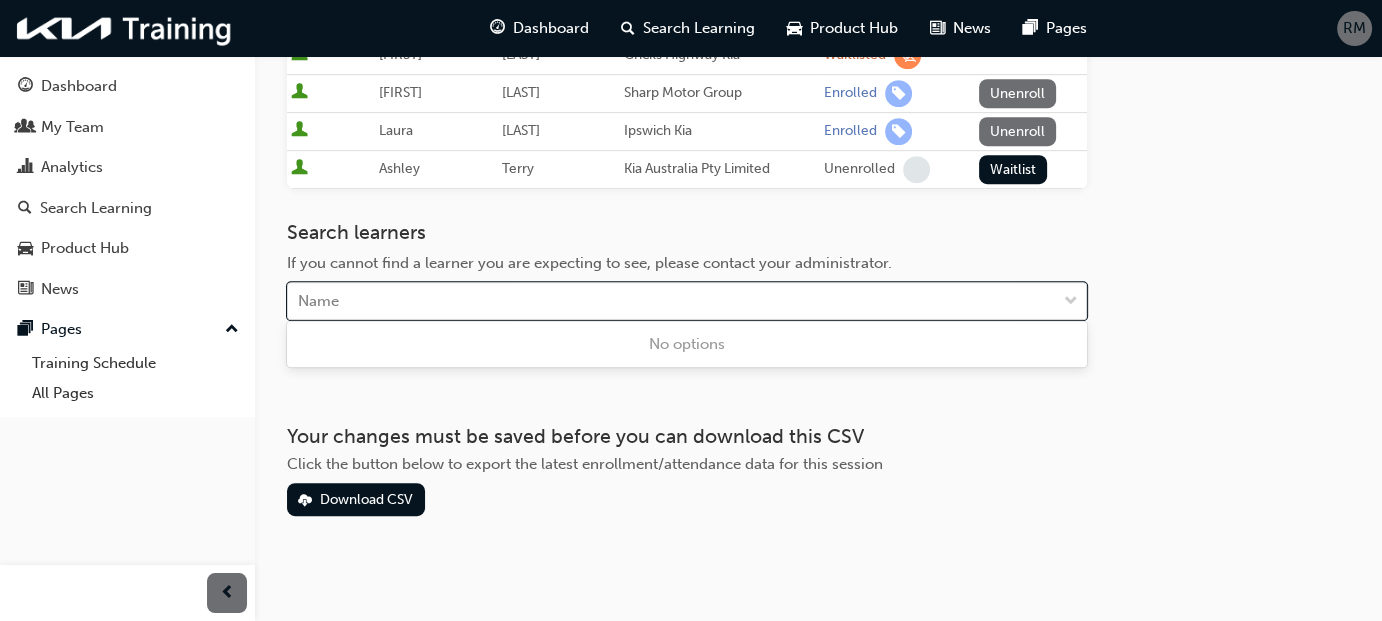 click on "No options" at bounding box center (687, 344) 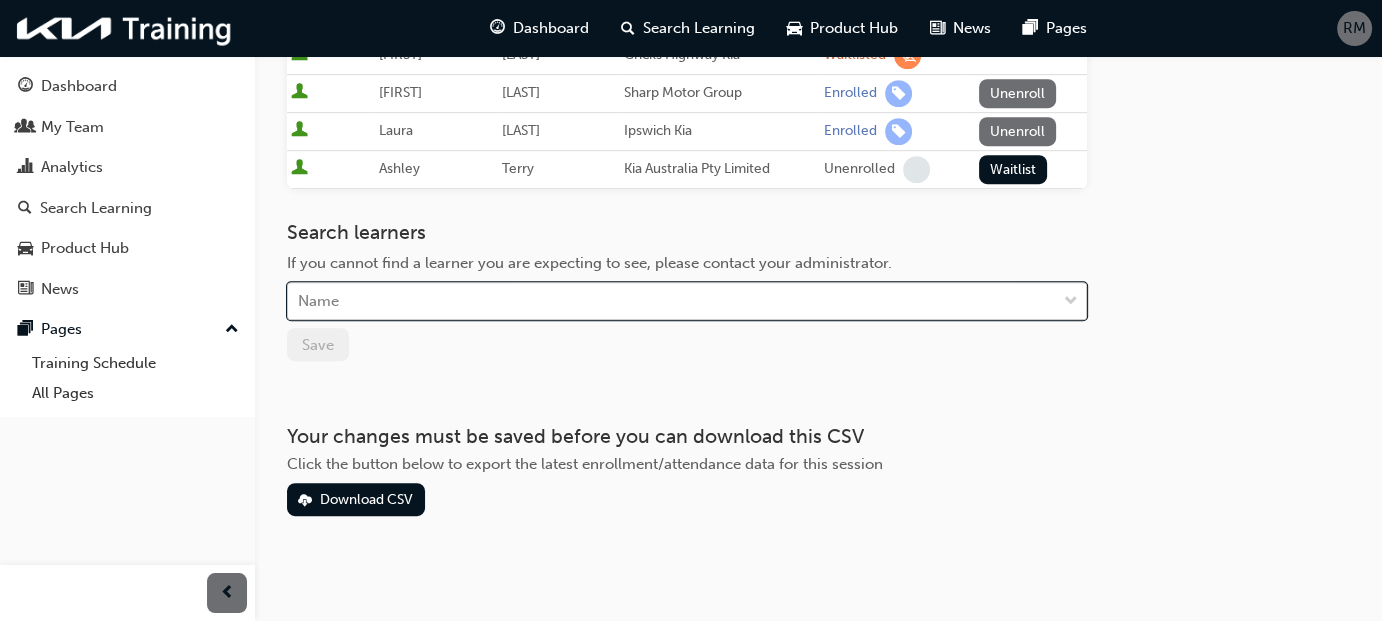 click on "Name" at bounding box center [672, 301] 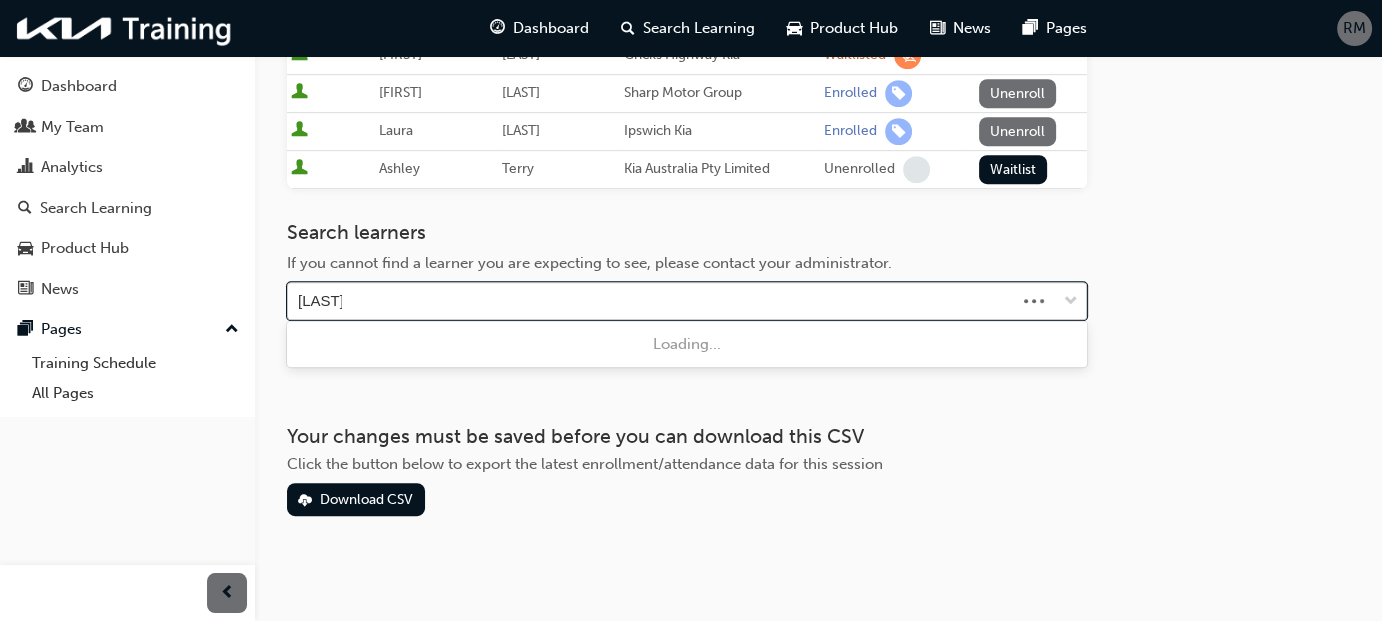 type on "randell" 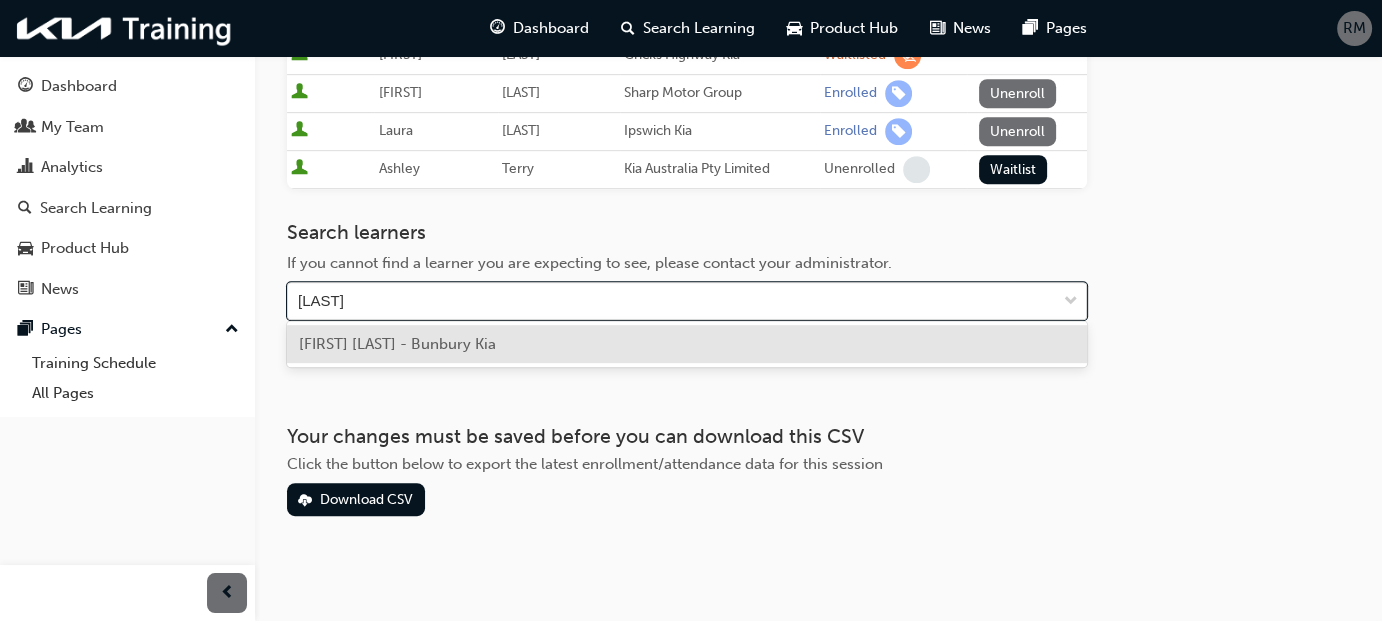 click on "[FIRST] [LAST] - Bunbury Kia" at bounding box center (397, 344) 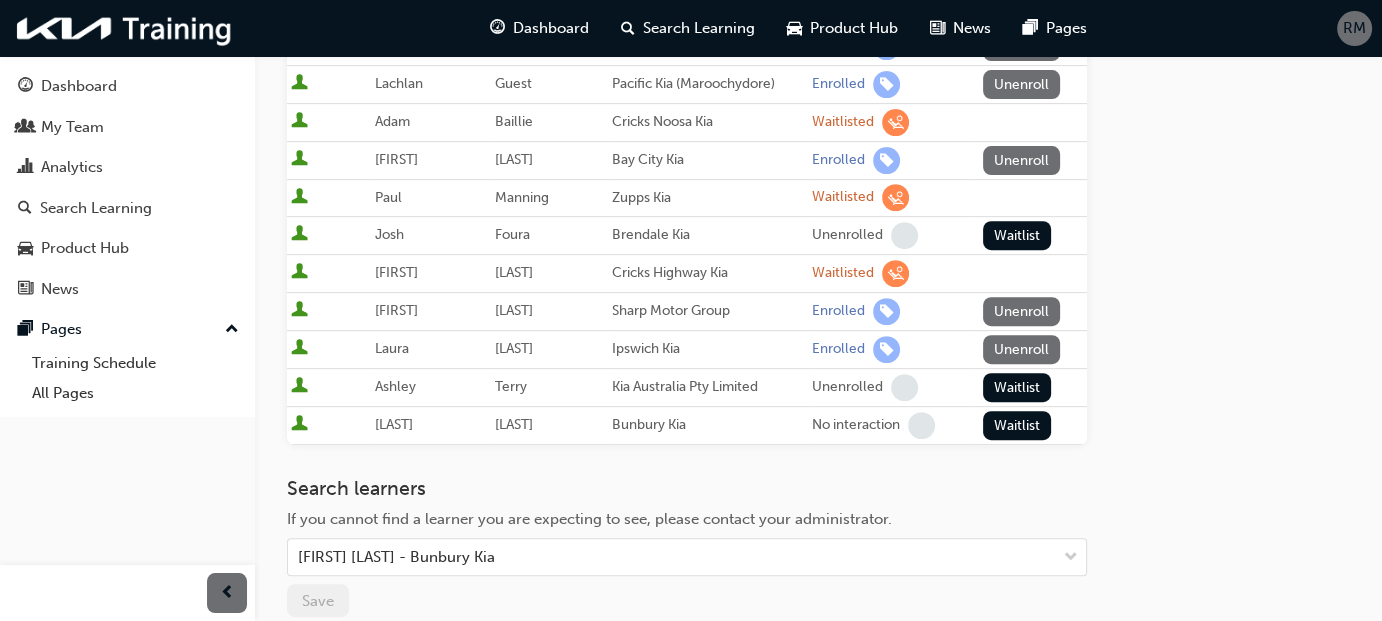scroll, scrollTop: 800, scrollLeft: 0, axis: vertical 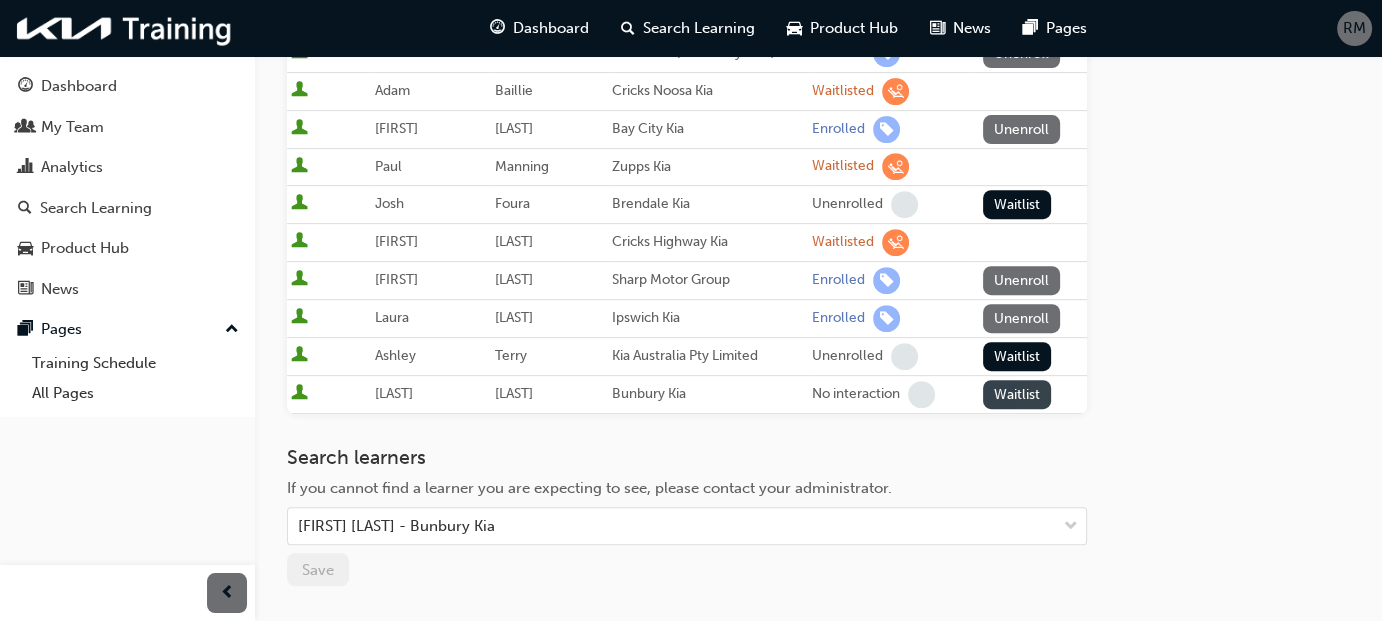click on "Waitlist" at bounding box center (1017, 394) 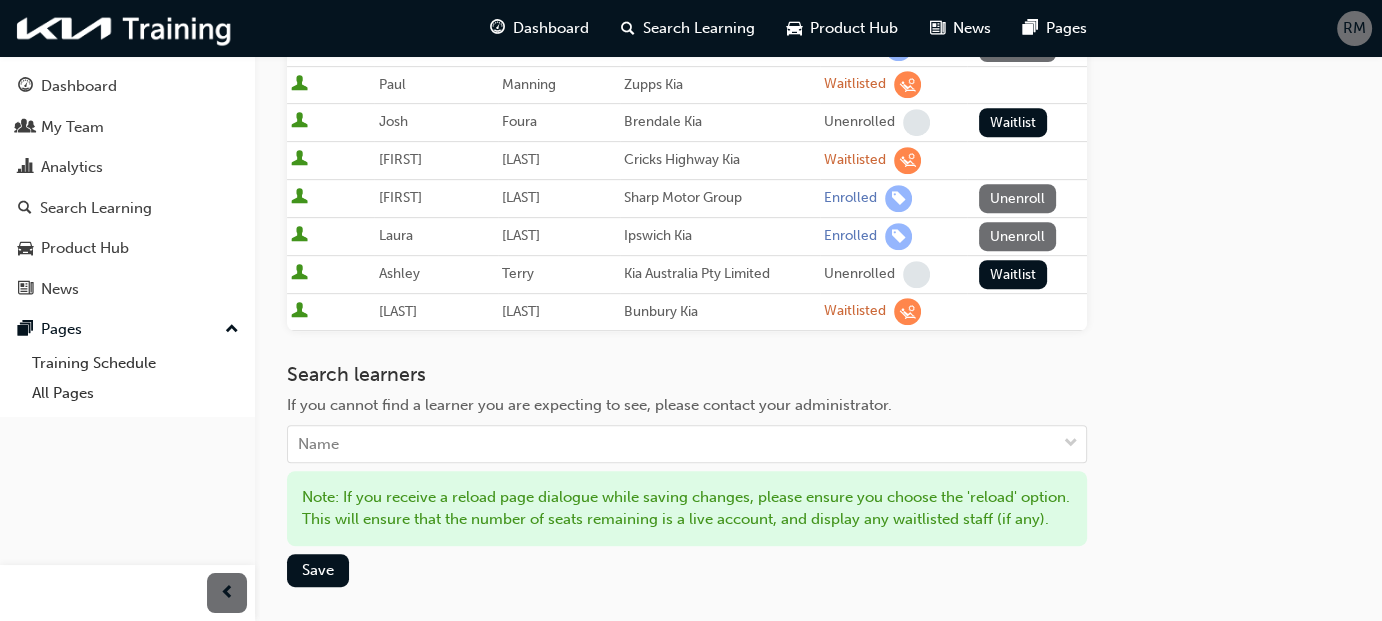 scroll, scrollTop: 1100, scrollLeft: 0, axis: vertical 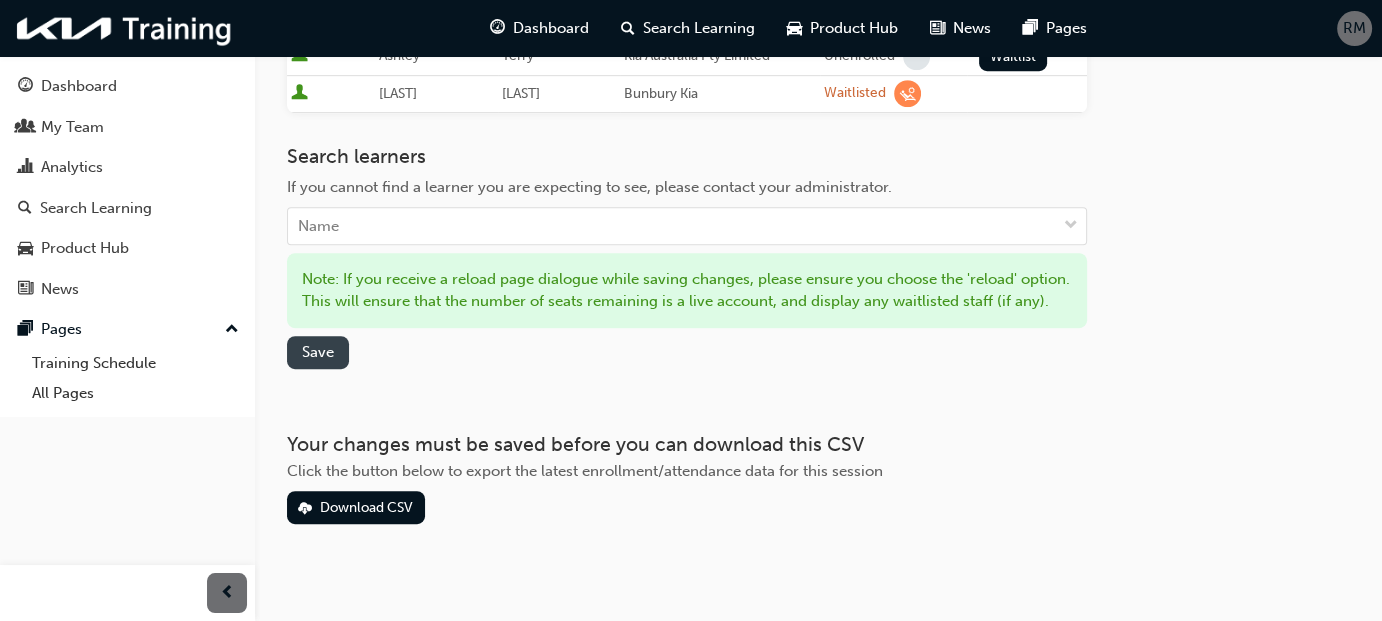 click on "Save" at bounding box center [318, 352] 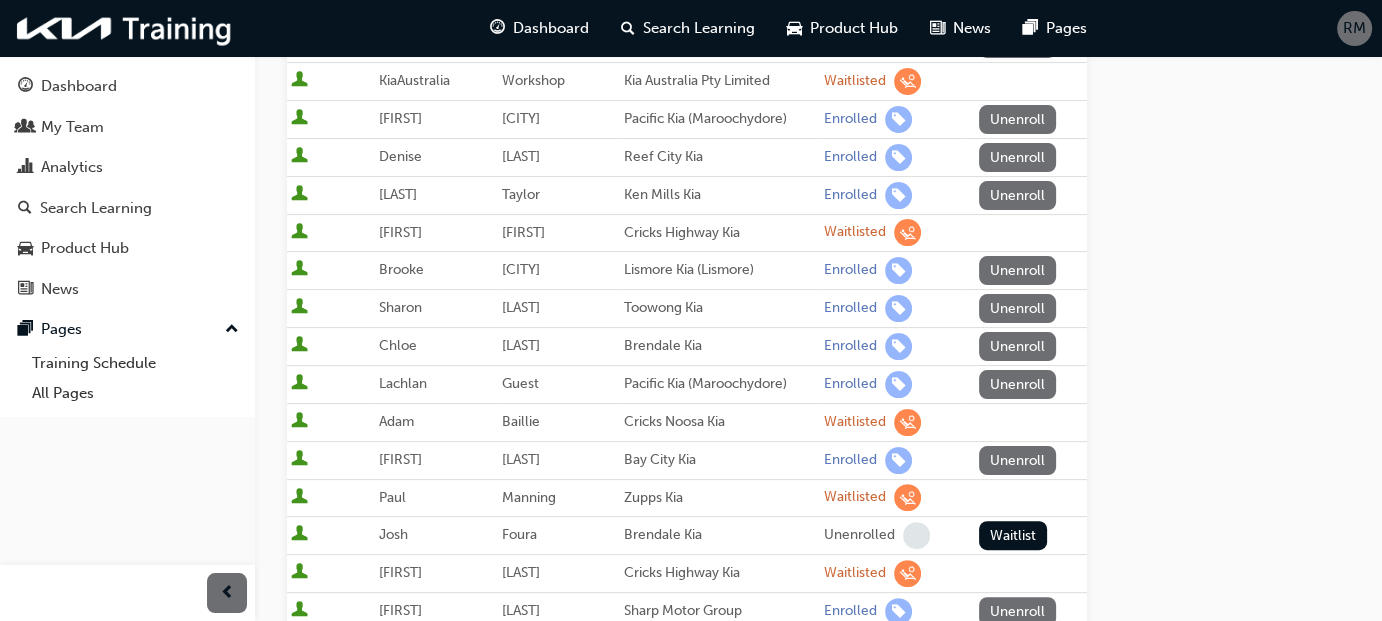 scroll, scrollTop: 824, scrollLeft: 0, axis: vertical 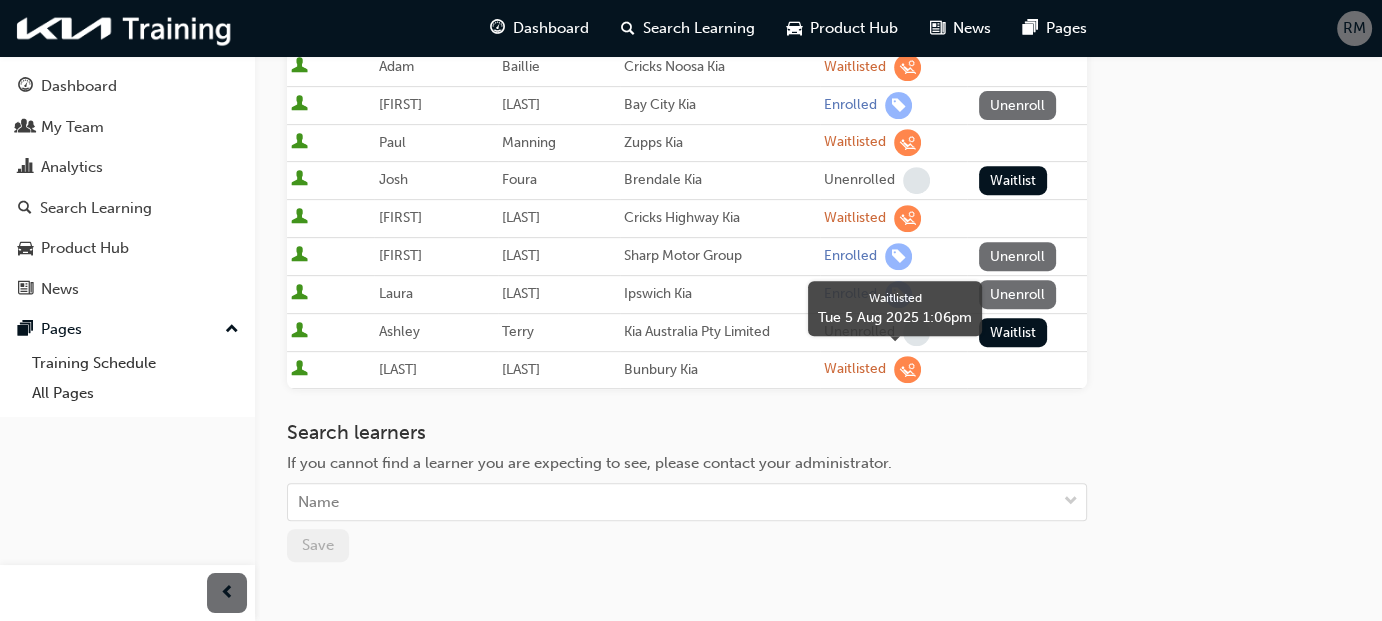 click at bounding box center (907, 369) 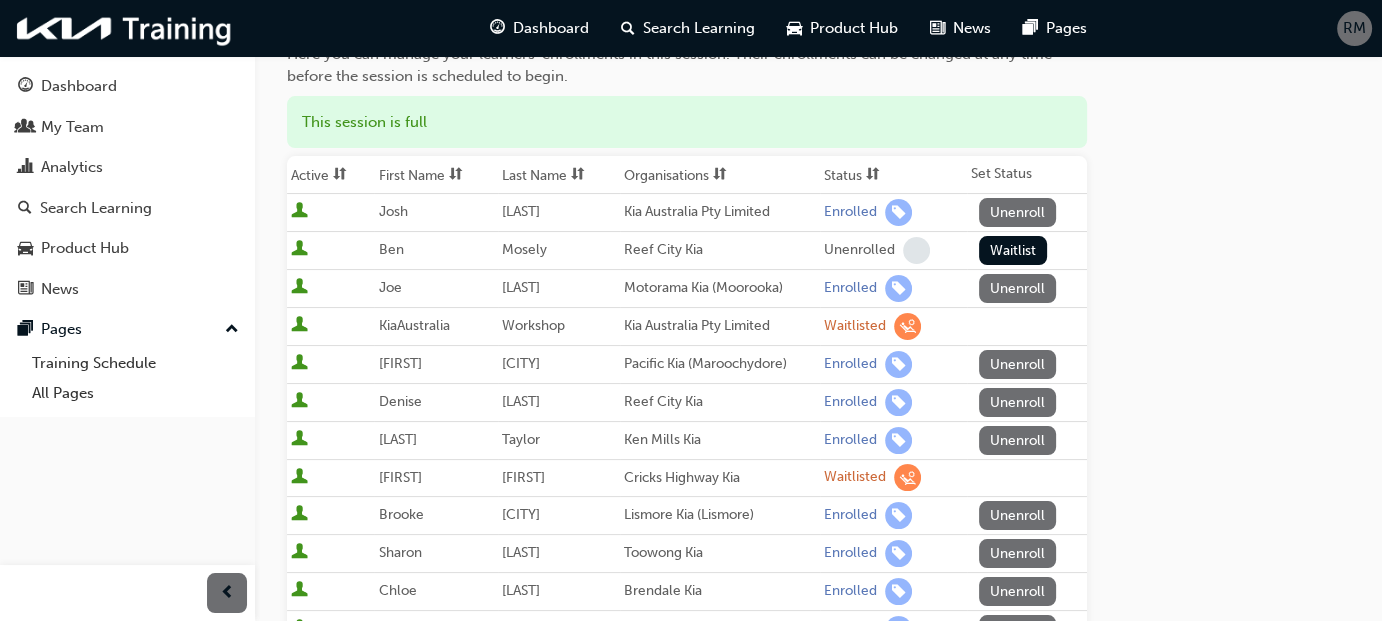 scroll, scrollTop: 0, scrollLeft: 0, axis: both 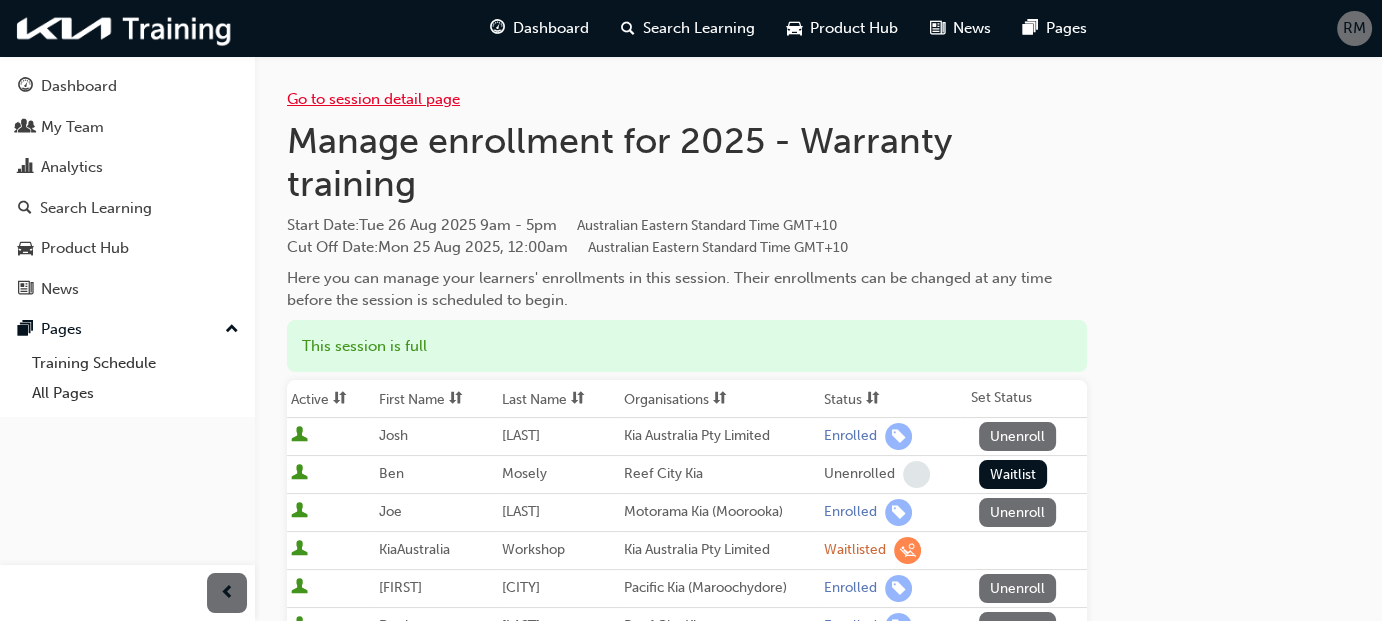 click on "Go to session detail page" at bounding box center (373, 99) 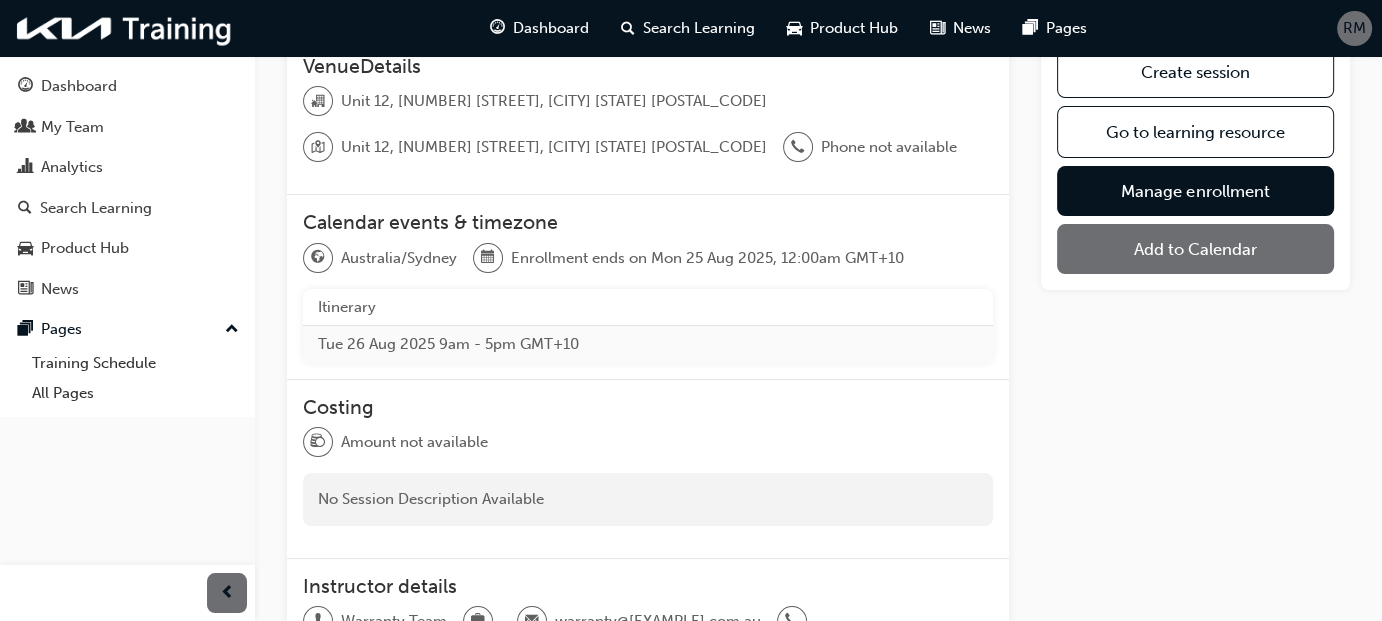 scroll, scrollTop: 12, scrollLeft: 0, axis: vertical 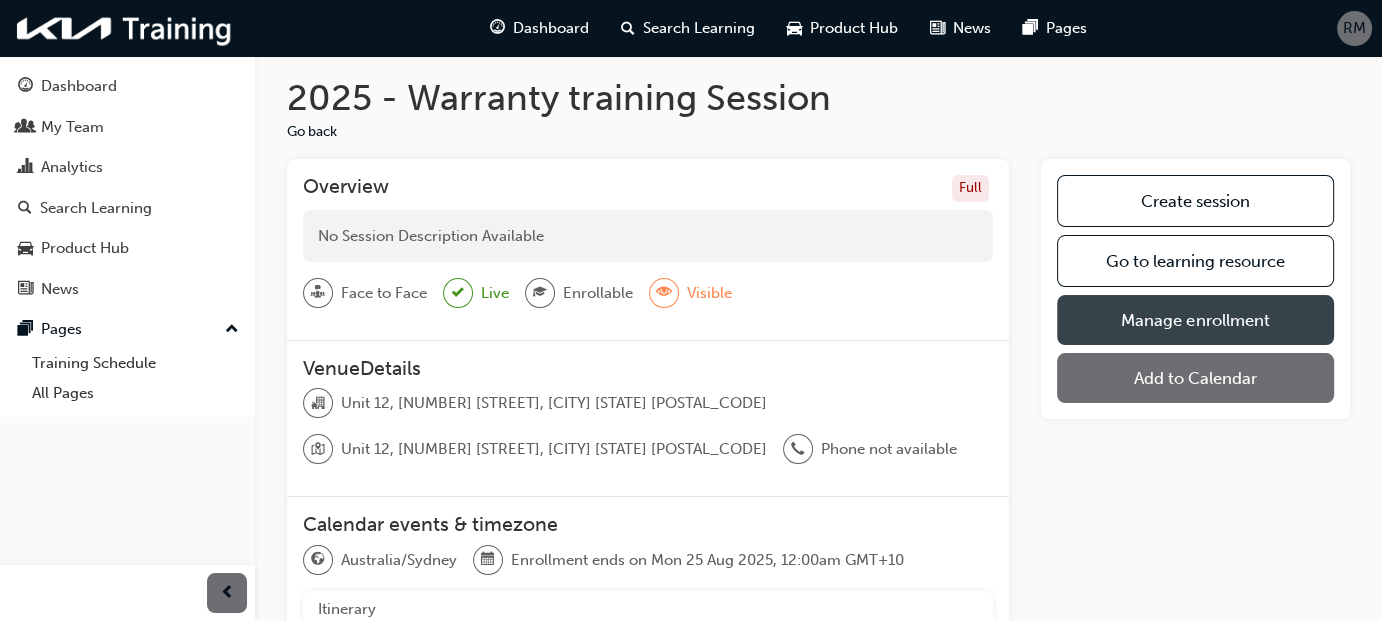 click on "Manage enrollment" at bounding box center [1195, 320] 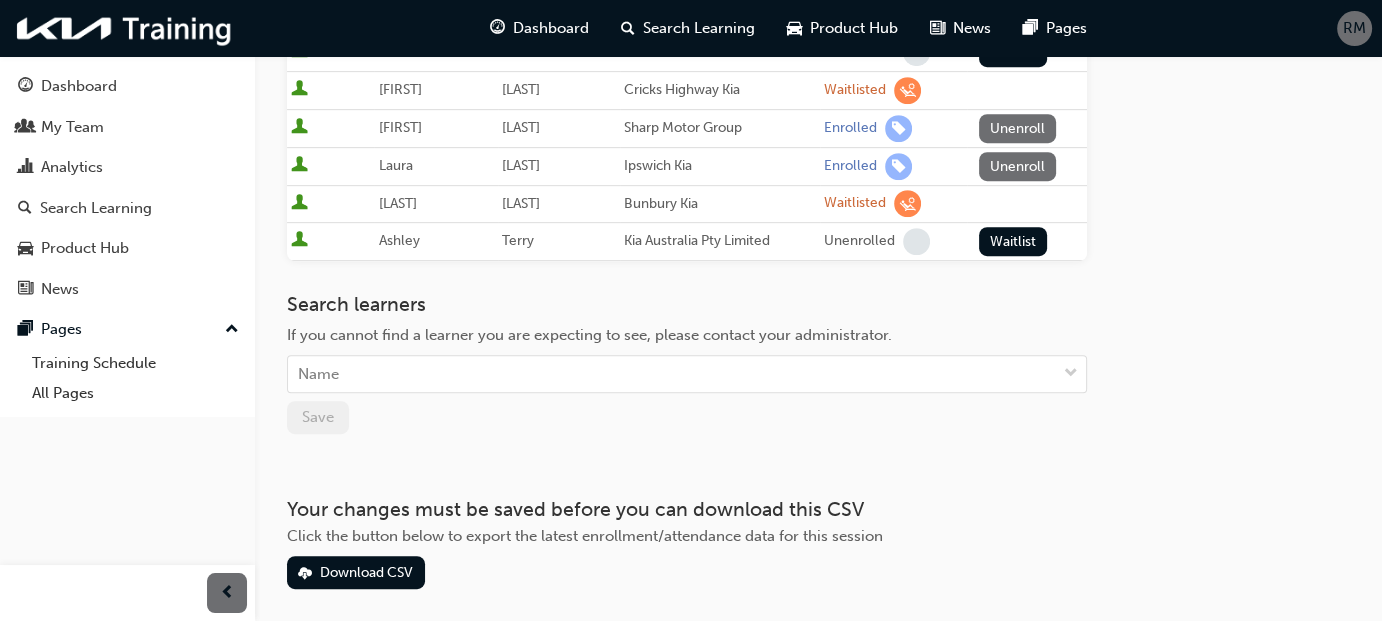 scroll, scrollTop: 1024, scrollLeft: 0, axis: vertical 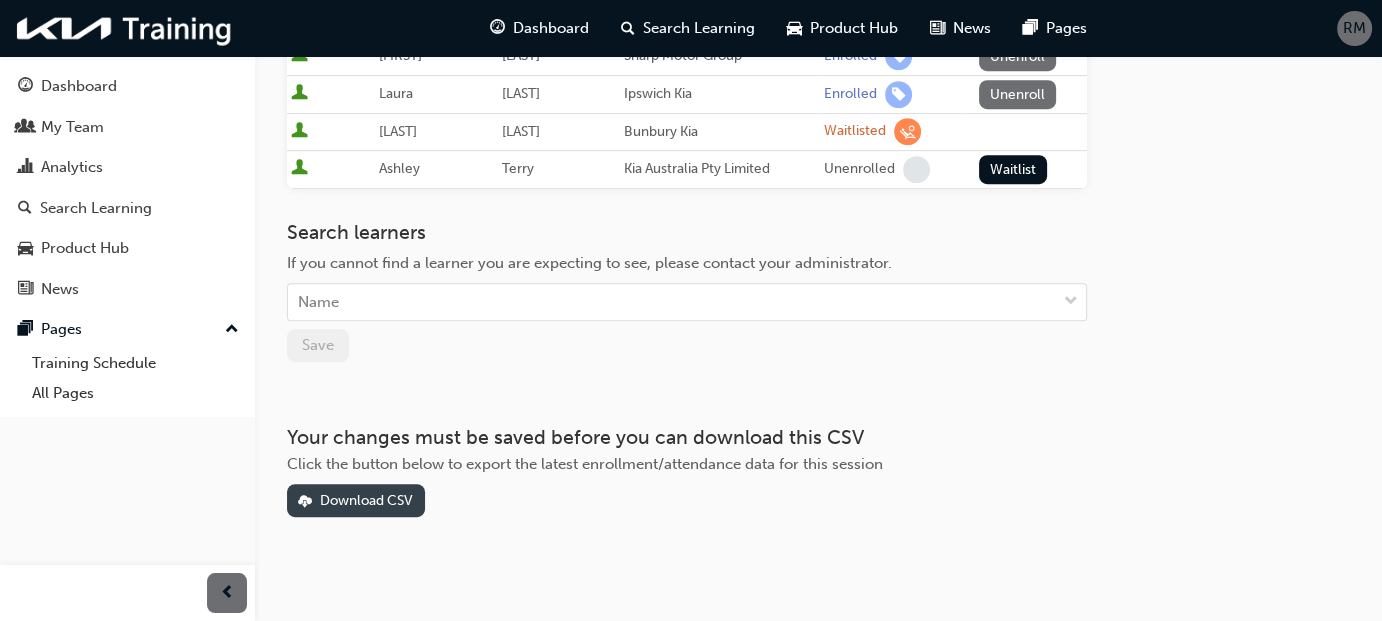 click on "Download CSV" at bounding box center [366, 500] 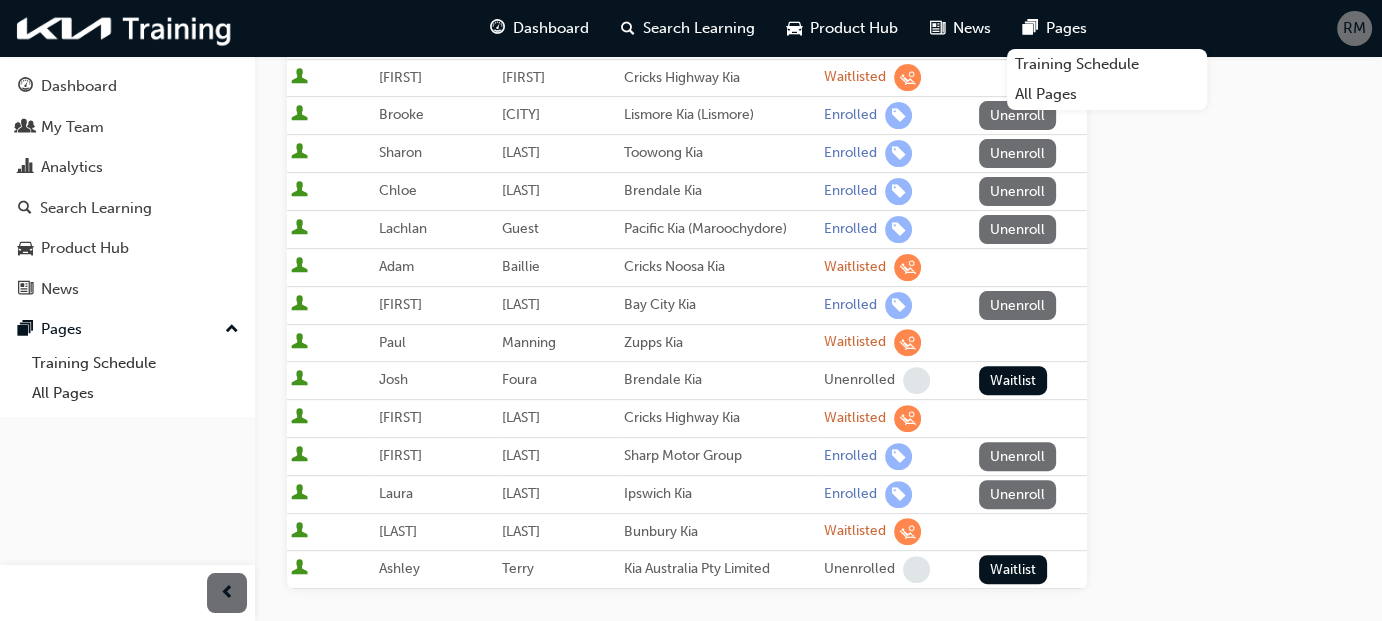 scroll, scrollTop: 624, scrollLeft: 0, axis: vertical 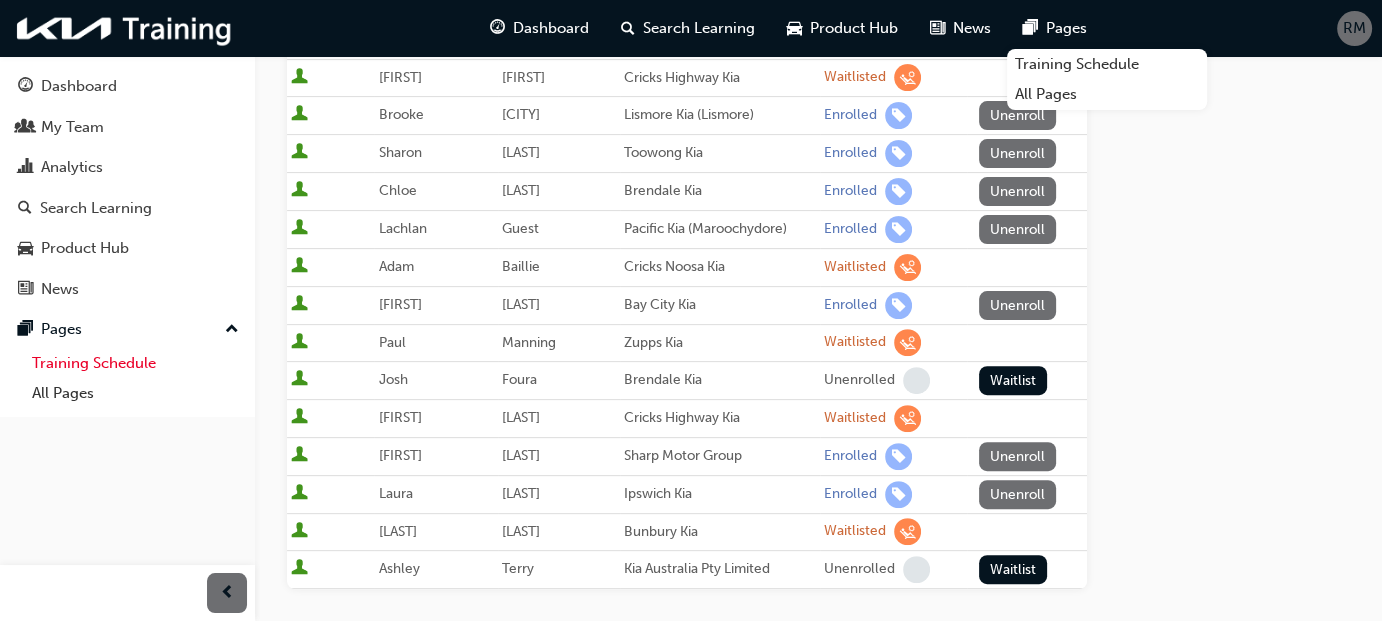 click on "Training Schedule" at bounding box center [135, 363] 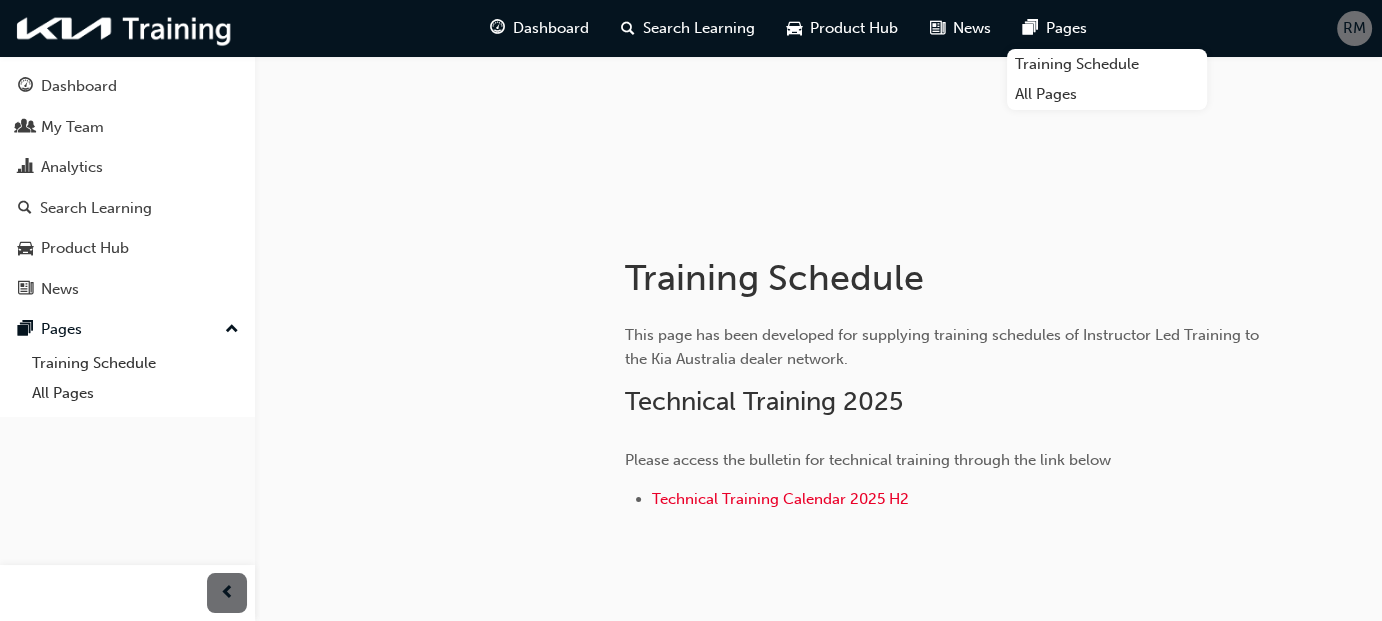 scroll, scrollTop: 304, scrollLeft: 0, axis: vertical 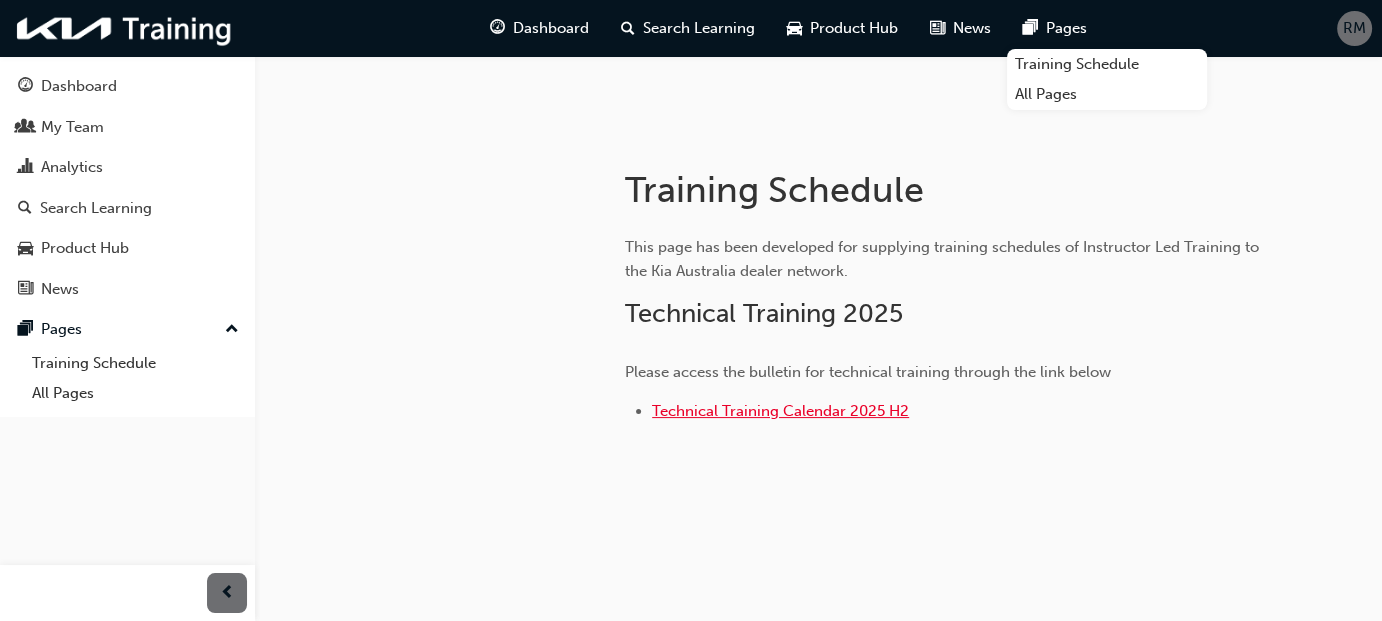click on "Technical Training Calendar 2025 H2" at bounding box center [780, 411] 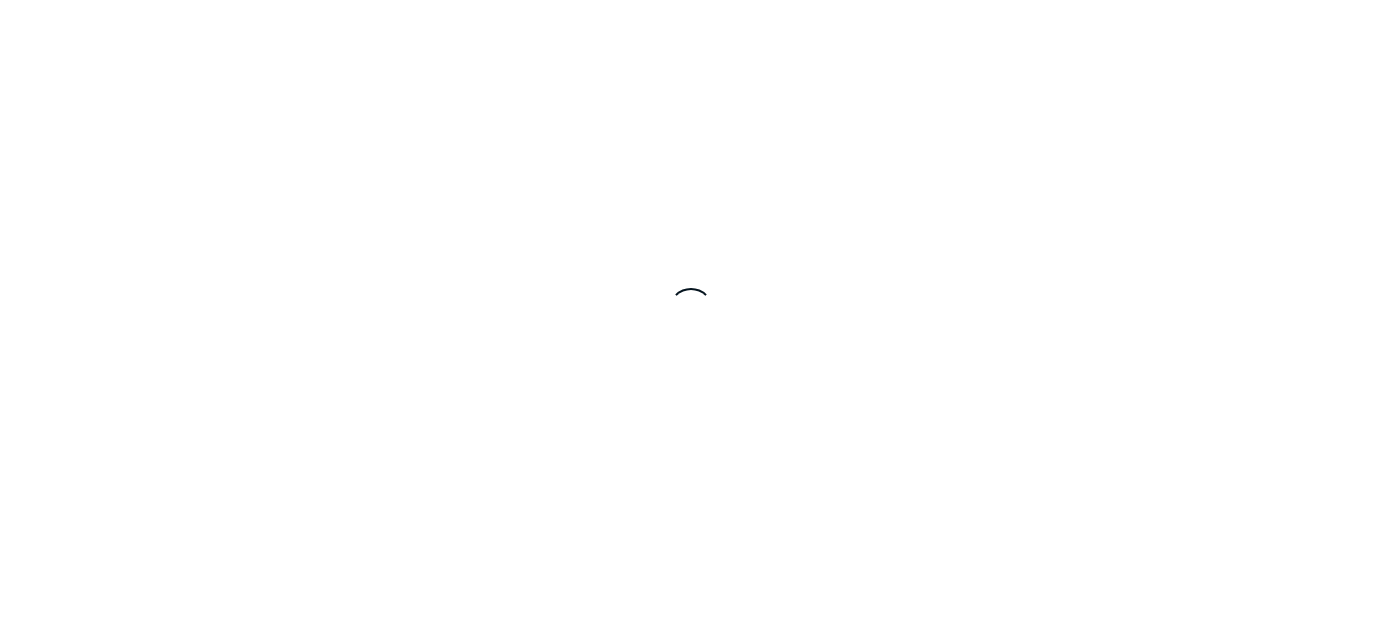scroll, scrollTop: 0, scrollLeft: 0, axis: both 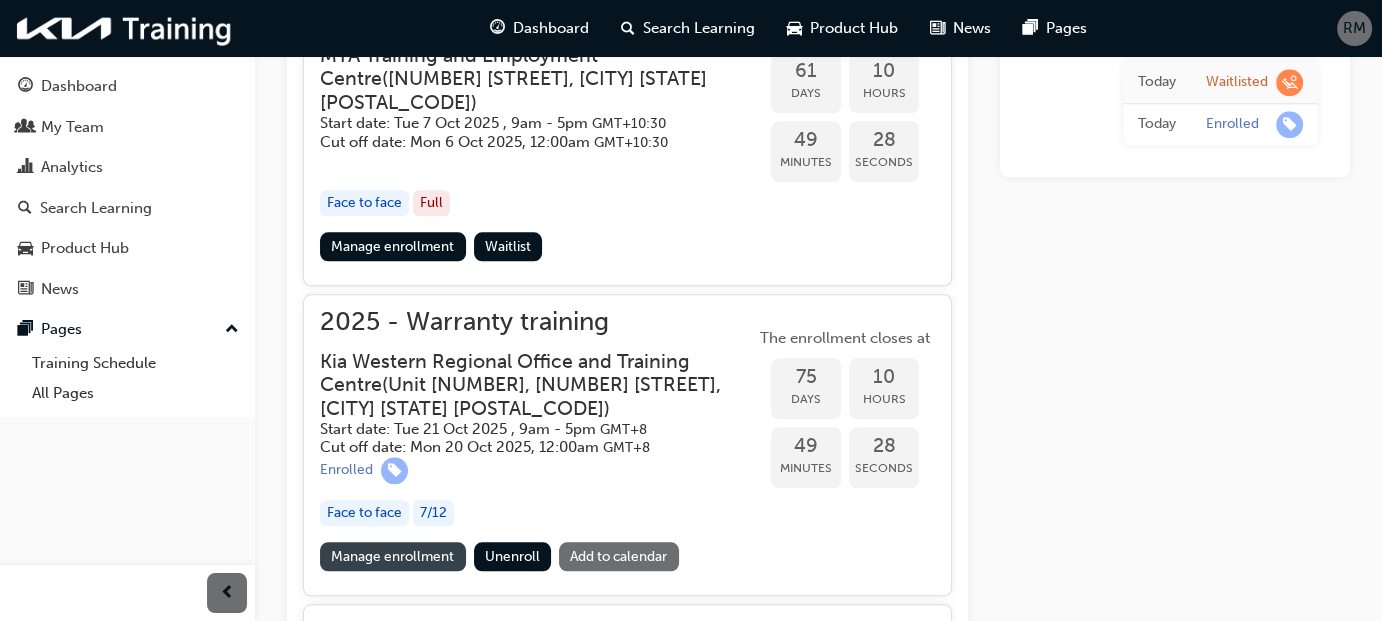 click on "Manage enrollment" at bounding box center (393, 556) 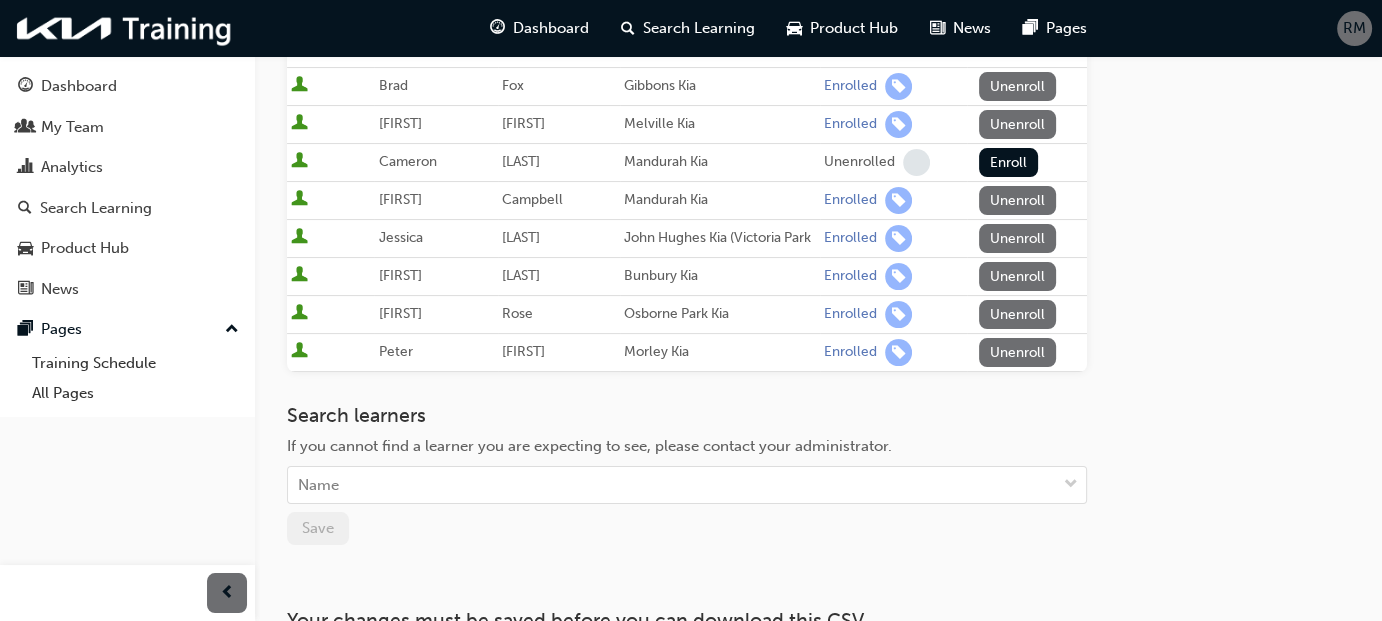scroll, scrollTop: 253, scrollLeft: 0, axis: vertical 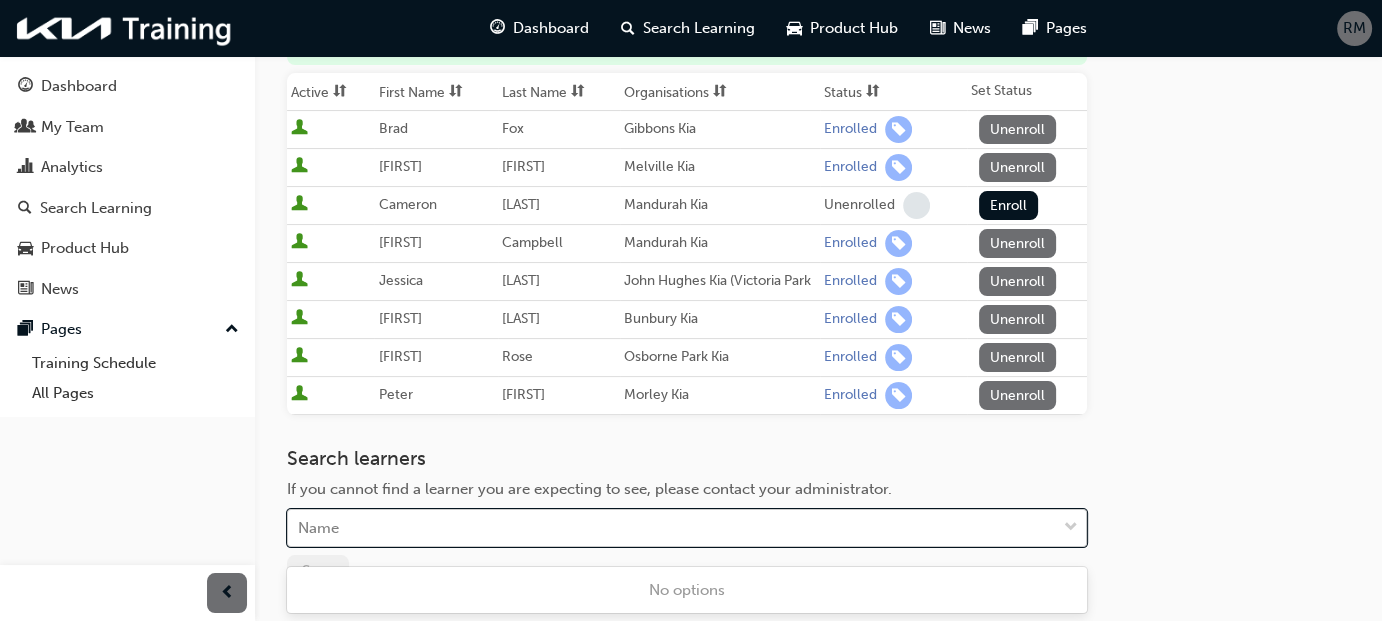 click on "Tue [DAY] [MONTH] [YEAR] [TIME]   Australian Western Standard Time GMT+8 Cut Off Date :  Mon [DAY] [MONTH] [YEAR], [TIME]   Australian Western Standard Time GMT+8 First Name Last Name Organisations Status Set Status Brad Fox Gibbons Kia Enrolled Unenroll Gabbi Gordon Melville Kia Enrolled Unenroll Cameron Deehan Mandurah Kia Unenrolled Enroll Tracy Campbell Mandurah Kia Enrolled Unenroll Jessica Davies John Hughes Kia (Victoria Park Enrolled Unenroll [FIRST] [LAST] Vicky" at bounding box center (691, 3) 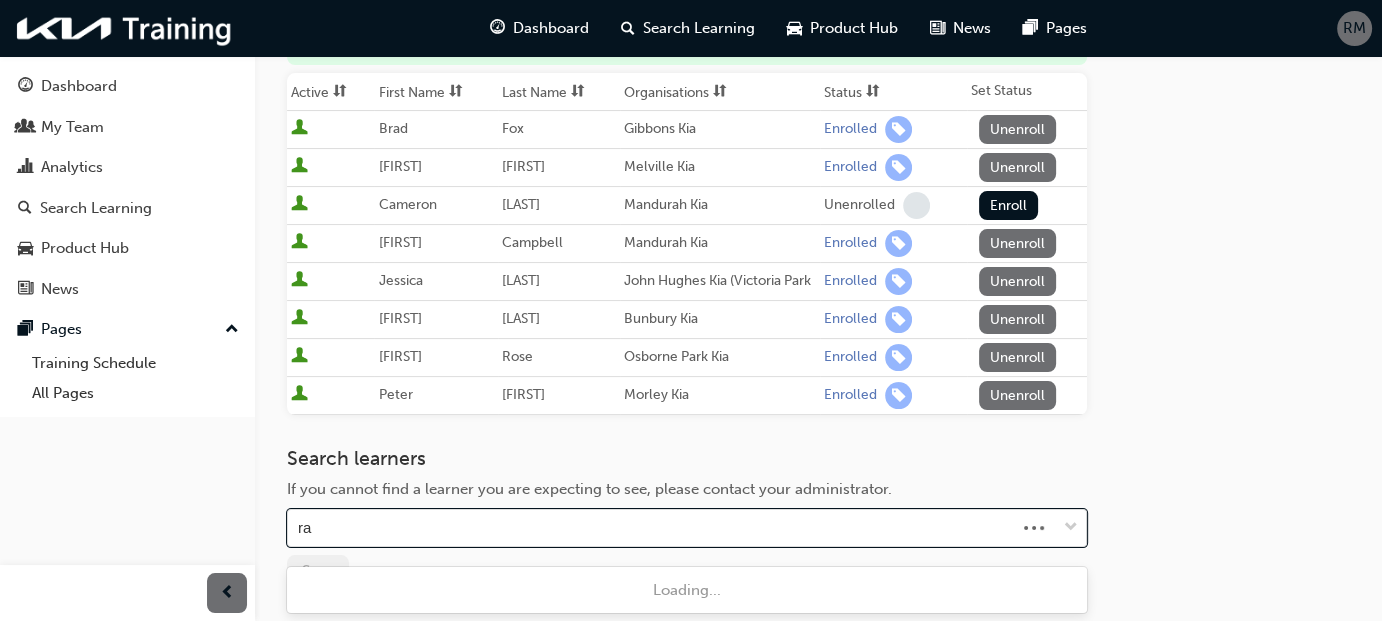 type on "ran" 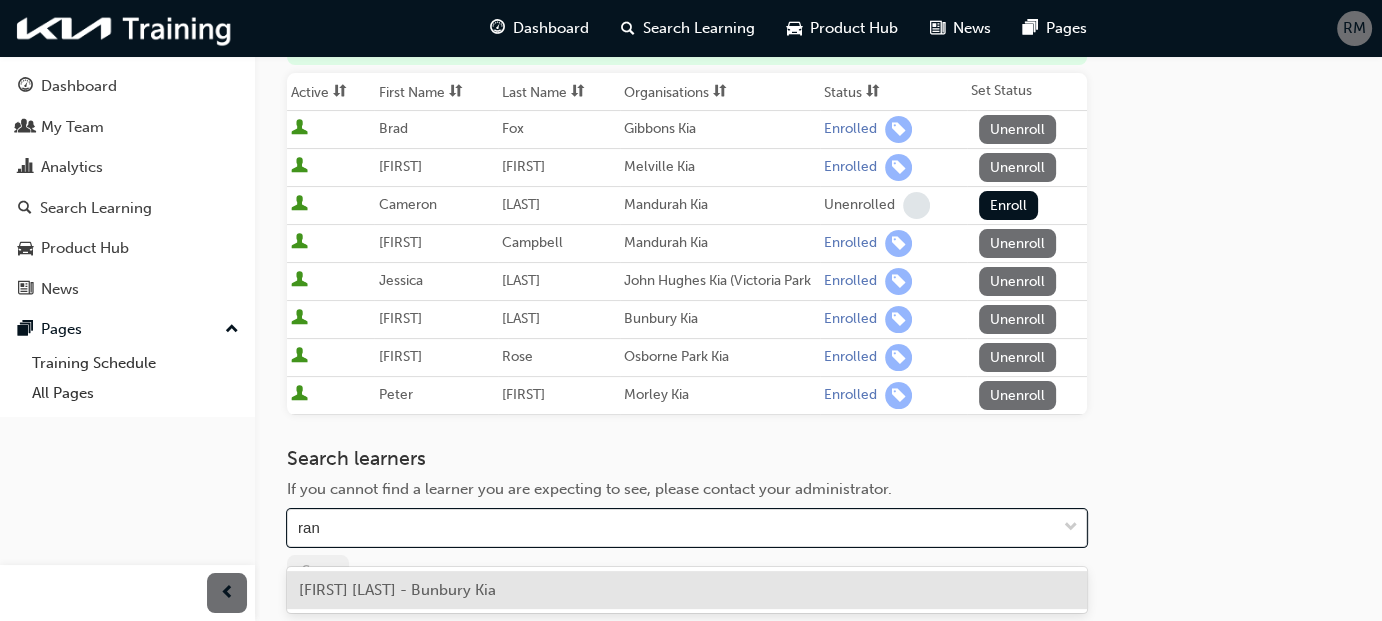 click on "[FIRST] [LAST] - Bunbury Kia" at bounding box center [397, 590] 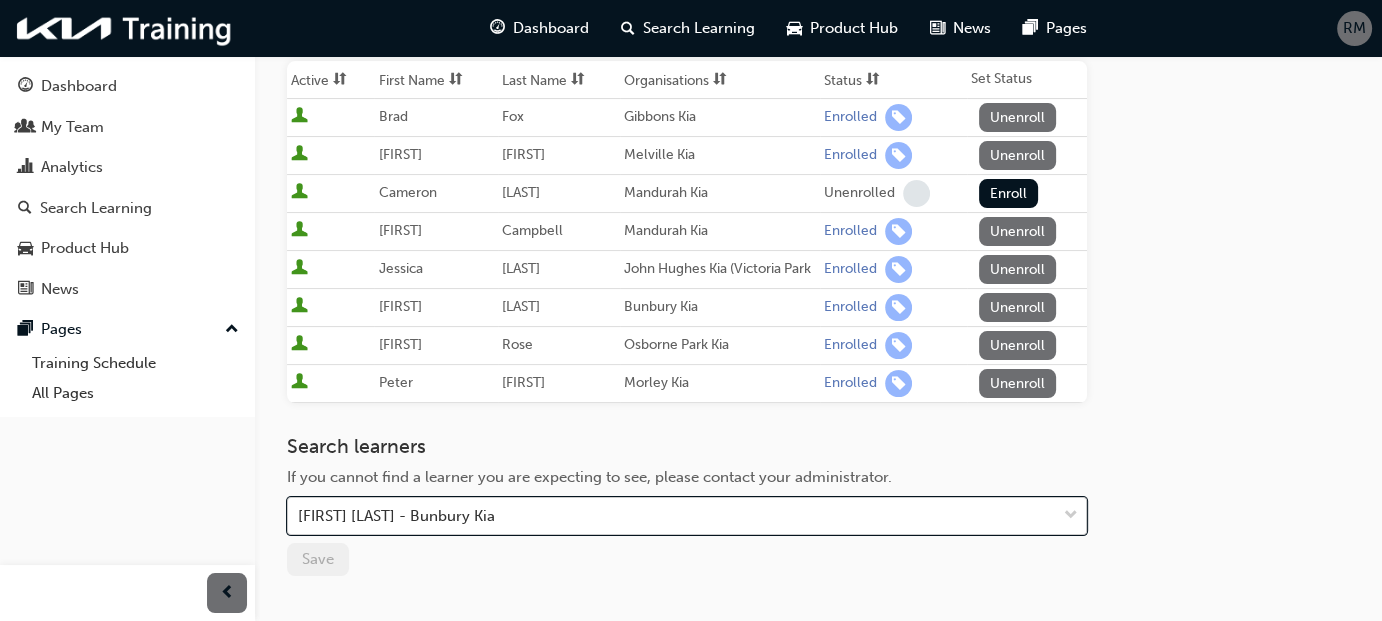 scroll, scrollTop: 253, scrollLeft: 0, axis: vertical 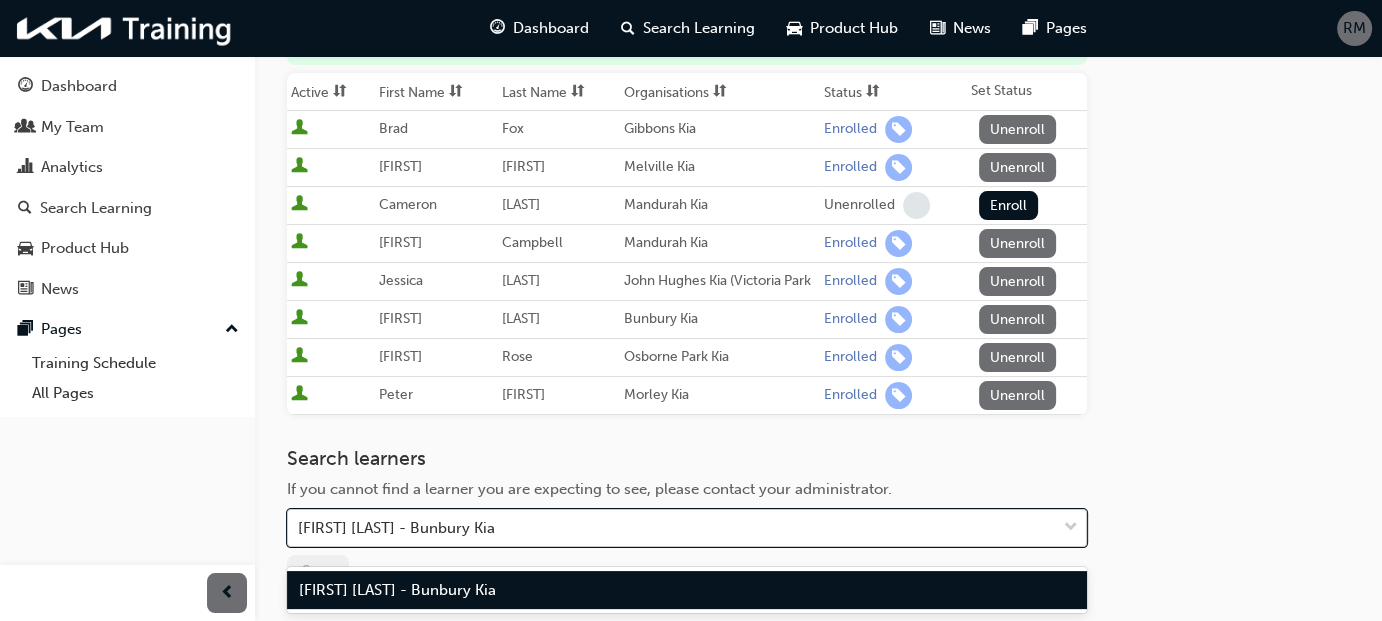 click on "Tue [DAY] [MONTH] [YEAR] [TIME]   Australian Western Standard Time GMT+8 Cut Off Date :  Mon [DAY] [MONTH] [YEAR], [TIME]   Australian Western Standard Time GMT+8 First Name Last Name Organisations Status Set Status Brad Fox Gibbons Kia Enrolled Unenroll Gabbi Gordon Melville Kia Enrolled Unenroll Cameron Deehan Mandurah Kia Unenrolled Enroll Tracy Campbell Mandurah Kia Enrolled Unenroll Jessica Davies John Hughes Kia (Victoria Park Enrolled Unenroll [FIRST] [LAST] Vicky" at bounding box center (691, 3) 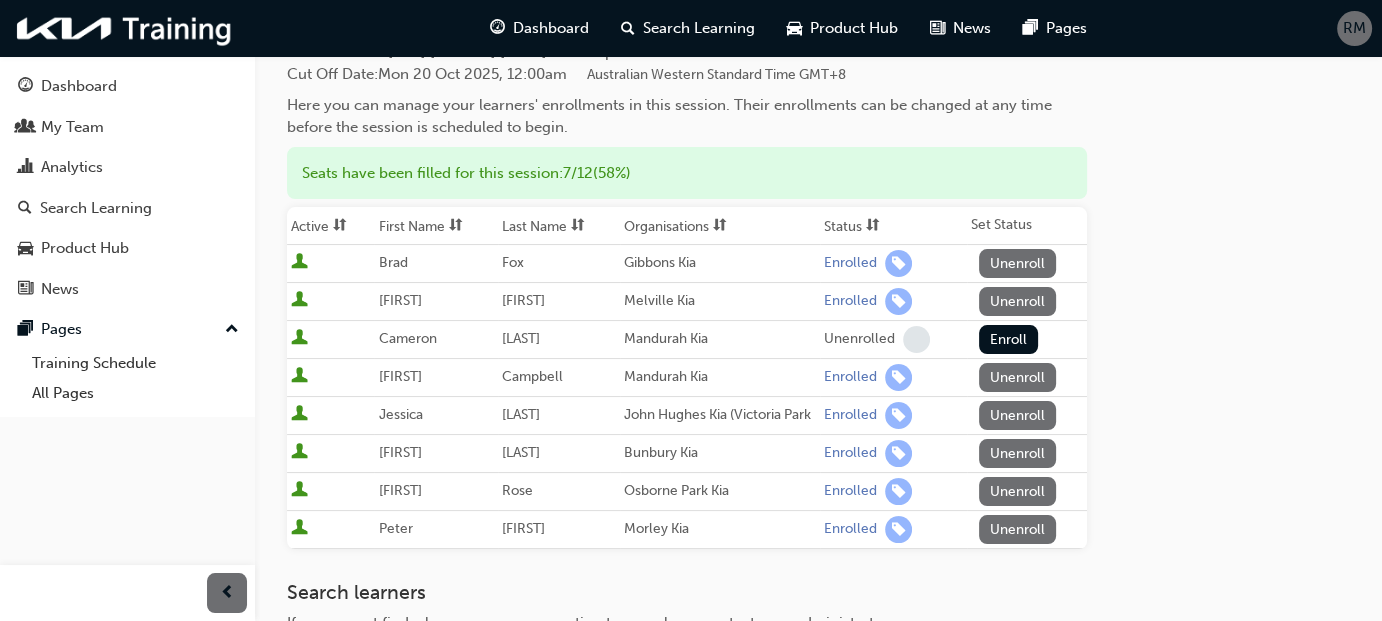 scroll, scrollTop: 153, scrollLeft: 0, axis: vertical 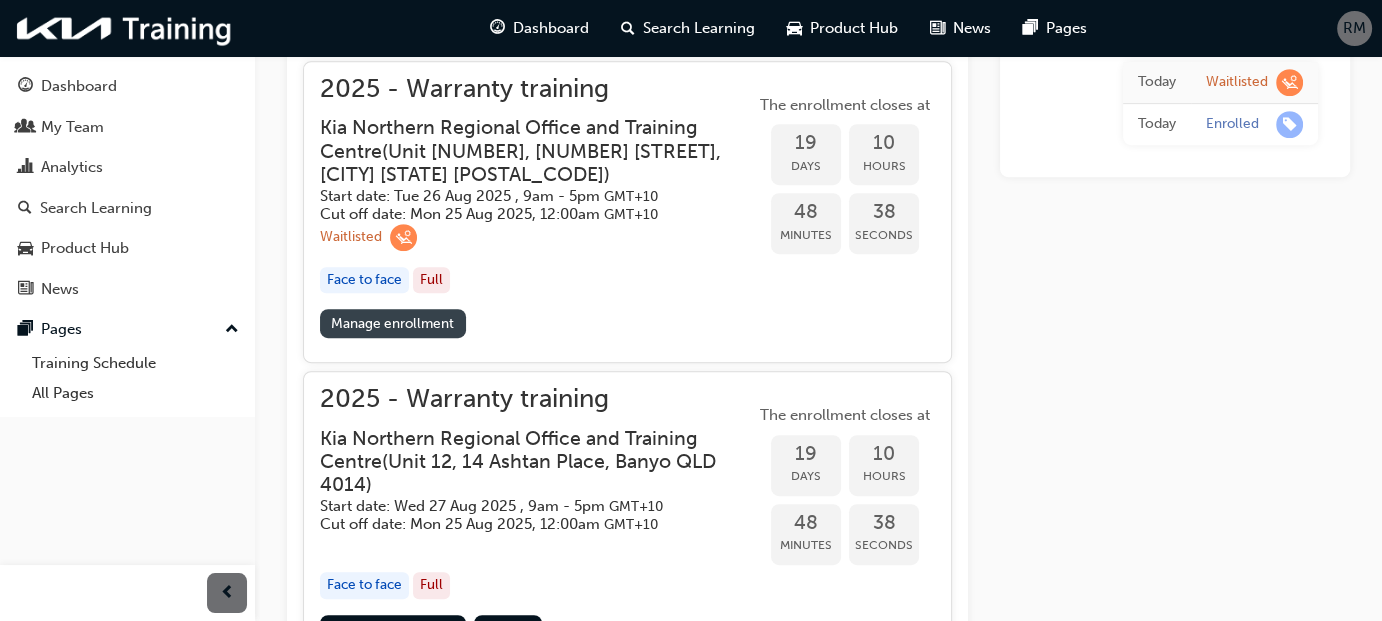 click on "Manage enrollment" at bounding box center [393, 323] 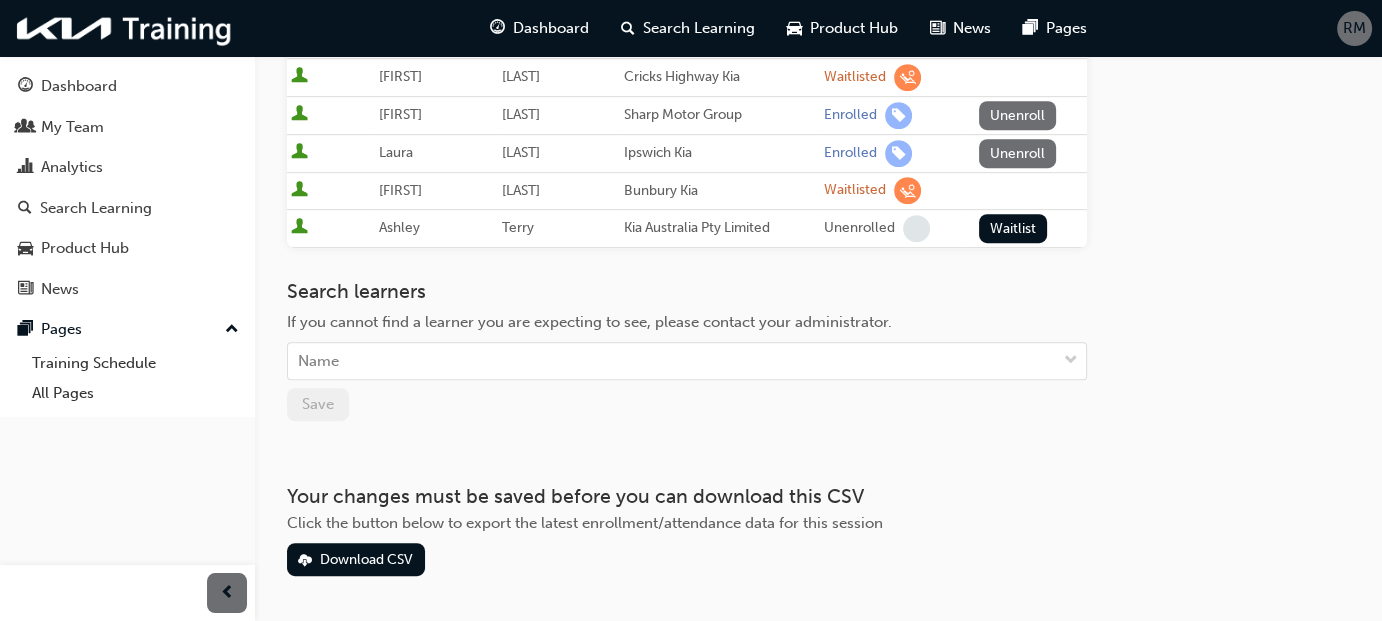 scroll, scrollTop: 1024, scrollLeft: 0, axis: vertical 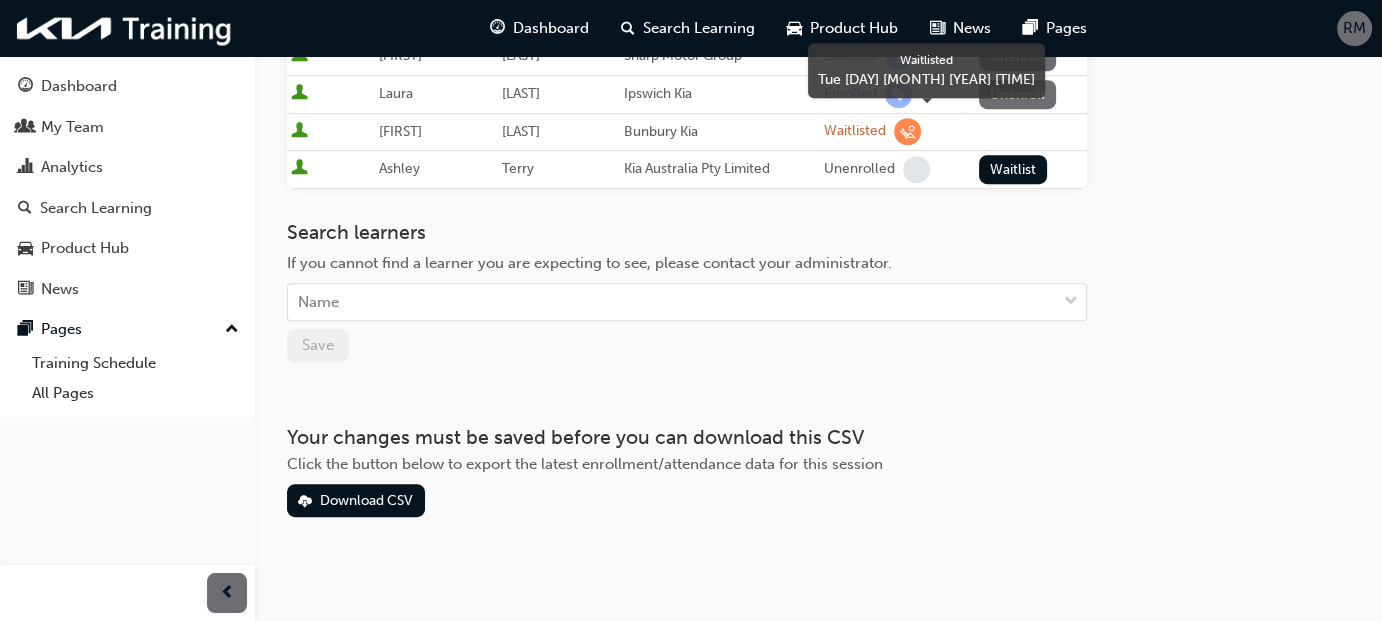 click at bounding box center [907, 131] 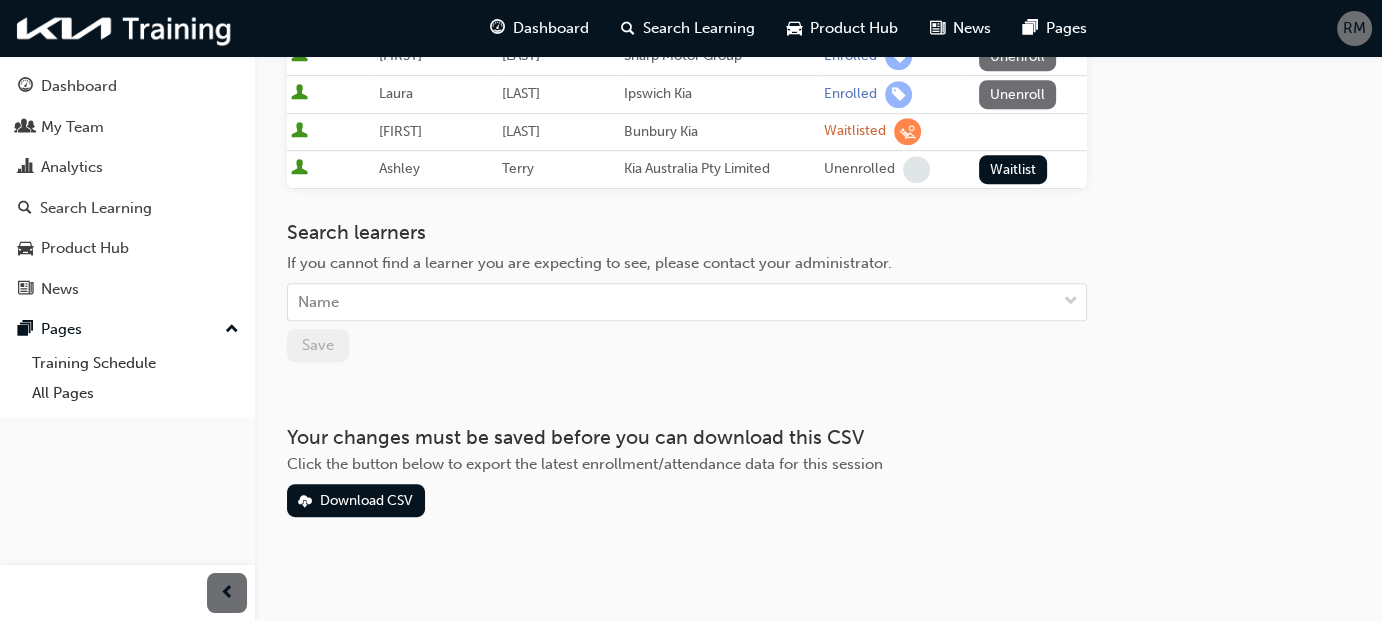 click at bounding box center [299, 132] 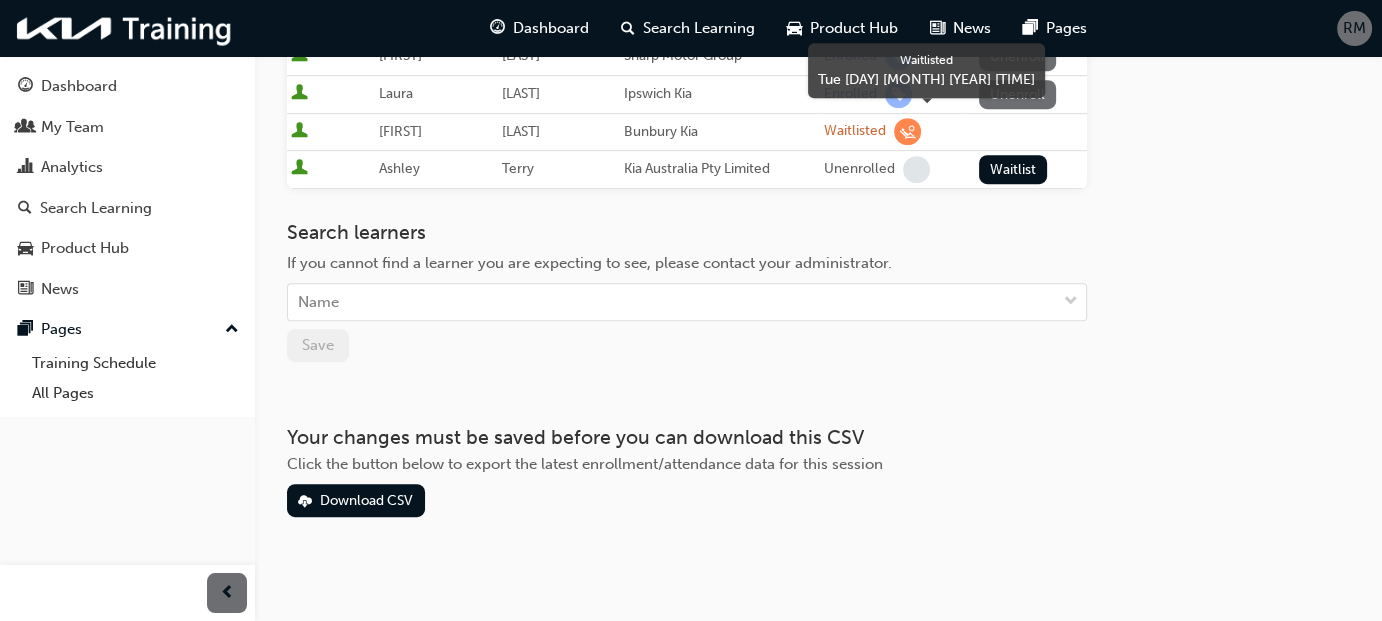 drag, startPoint x: 900, startPoint y: 119, endPoint x: 852, endPoint y: 126, distance: 48.507732 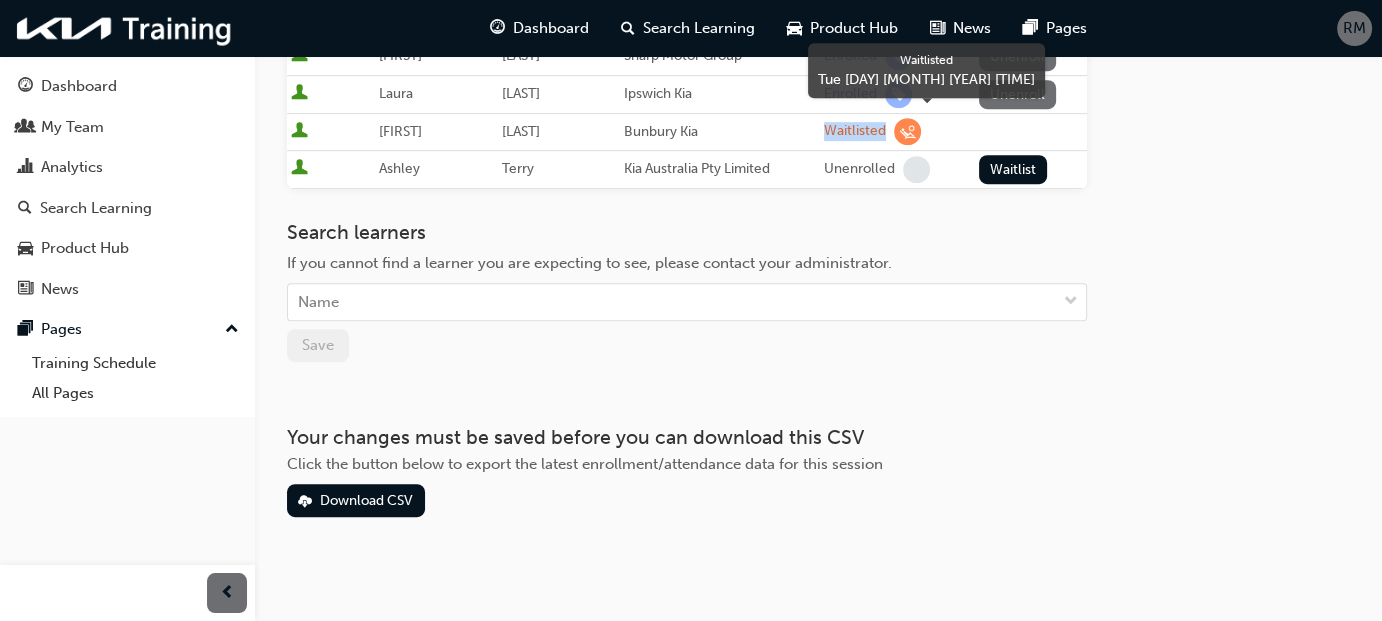 click on "Waitlisted" at bounding box center [855, 131] 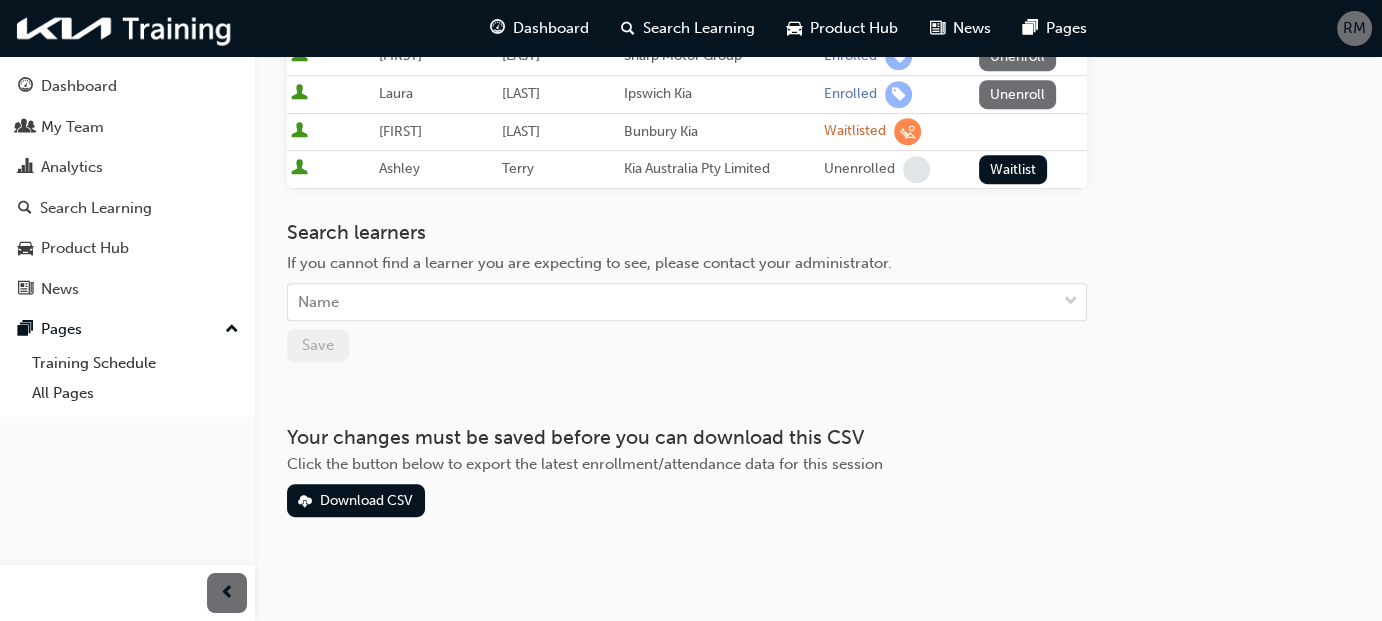 click at bounding box center (299, 132) 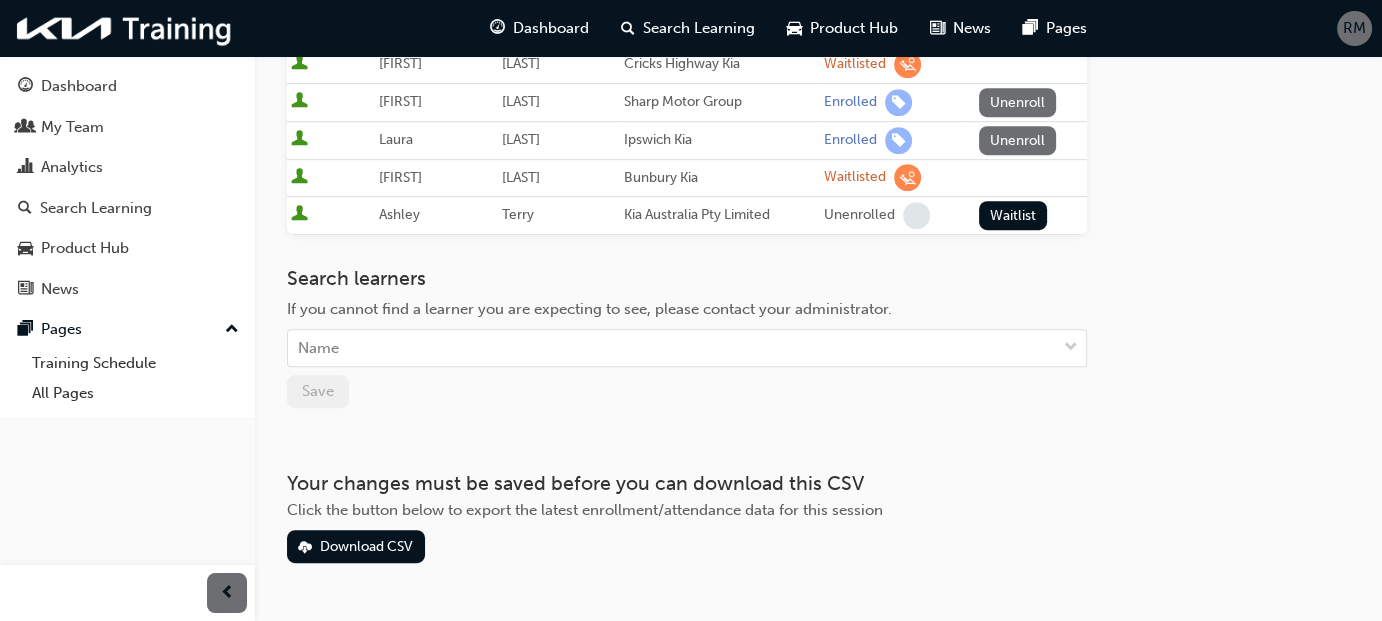 scroll, scrollTop: 1000, scrollLeft: 0, axis: vertical 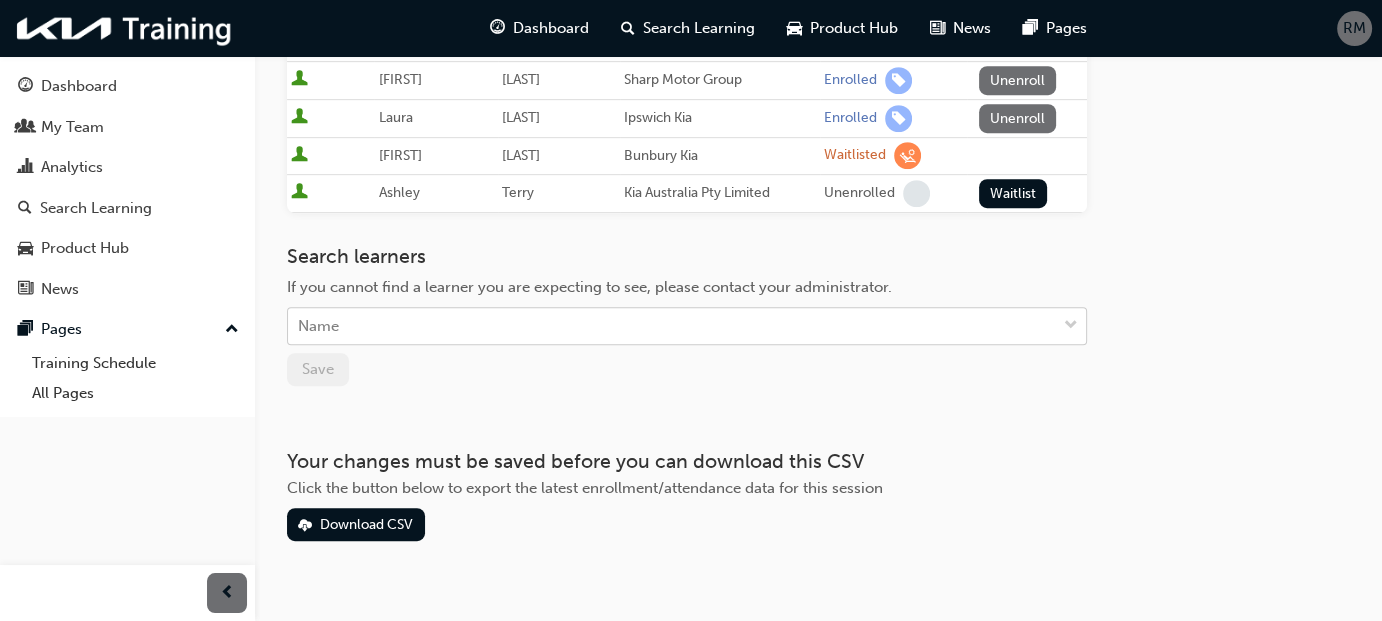 click at bounding box center [1071, 326] 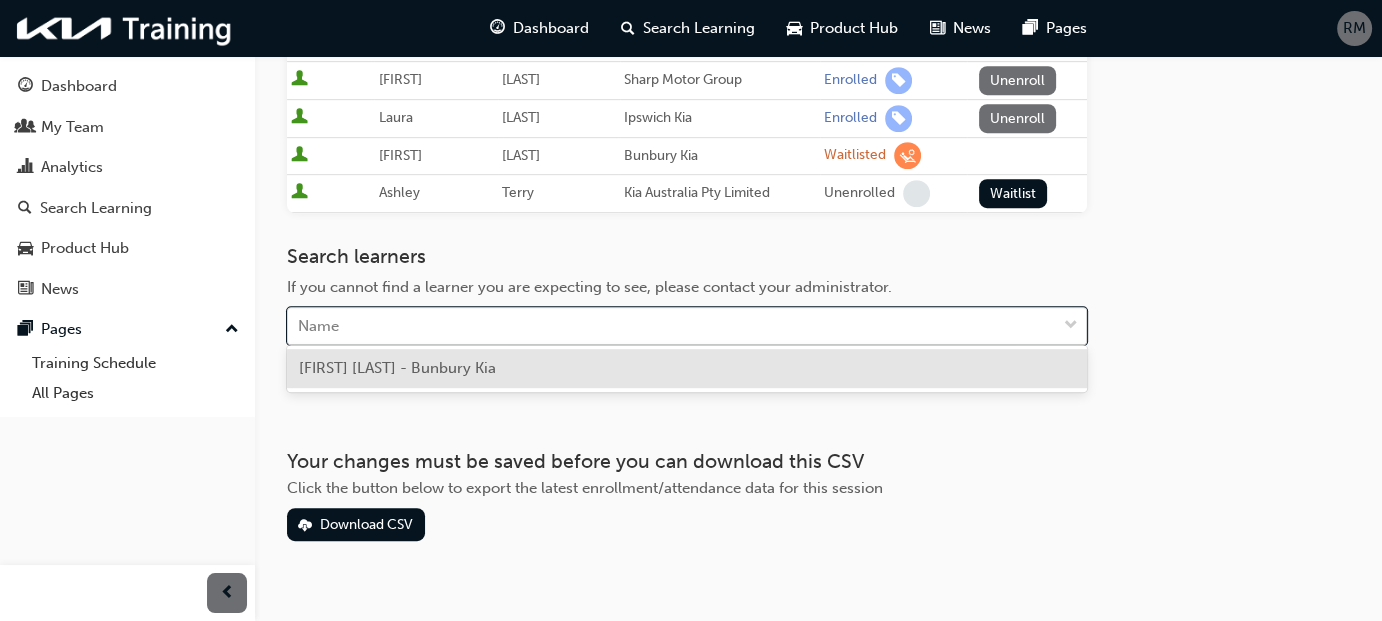 click on "[FIRST] [LAST] - Bunbury Kia" at bounding box center (687, 368) 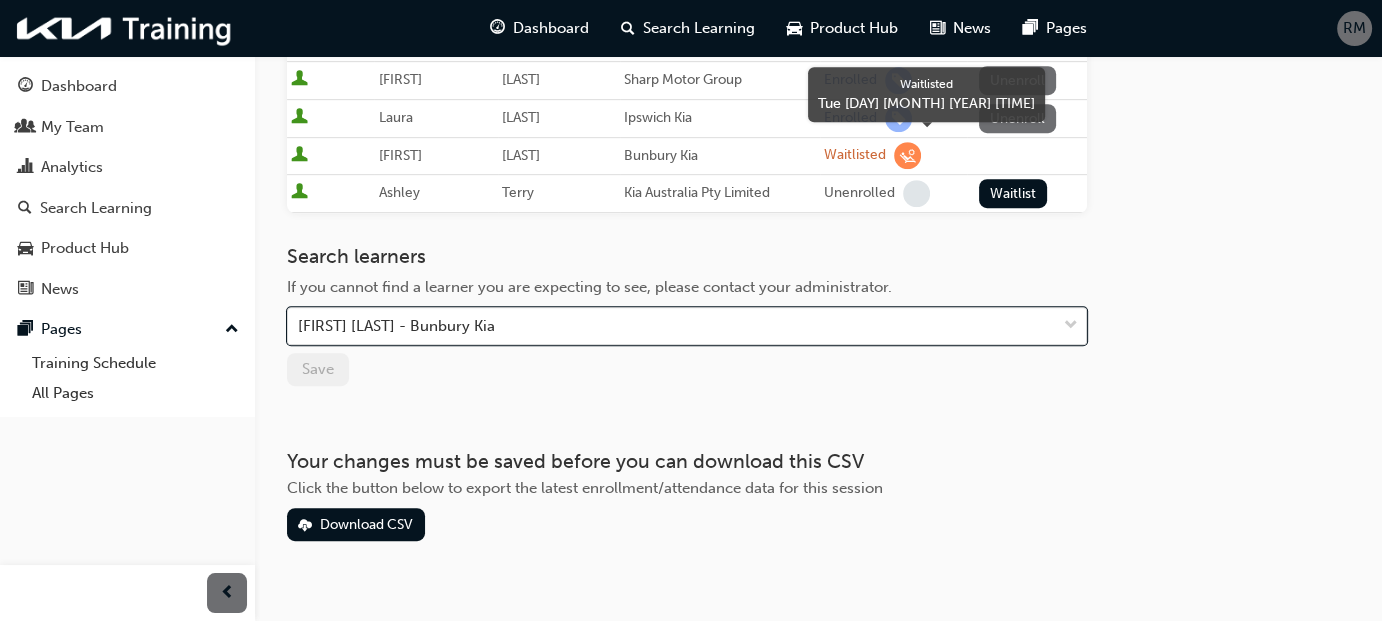 click at bounding box center [907, 155] 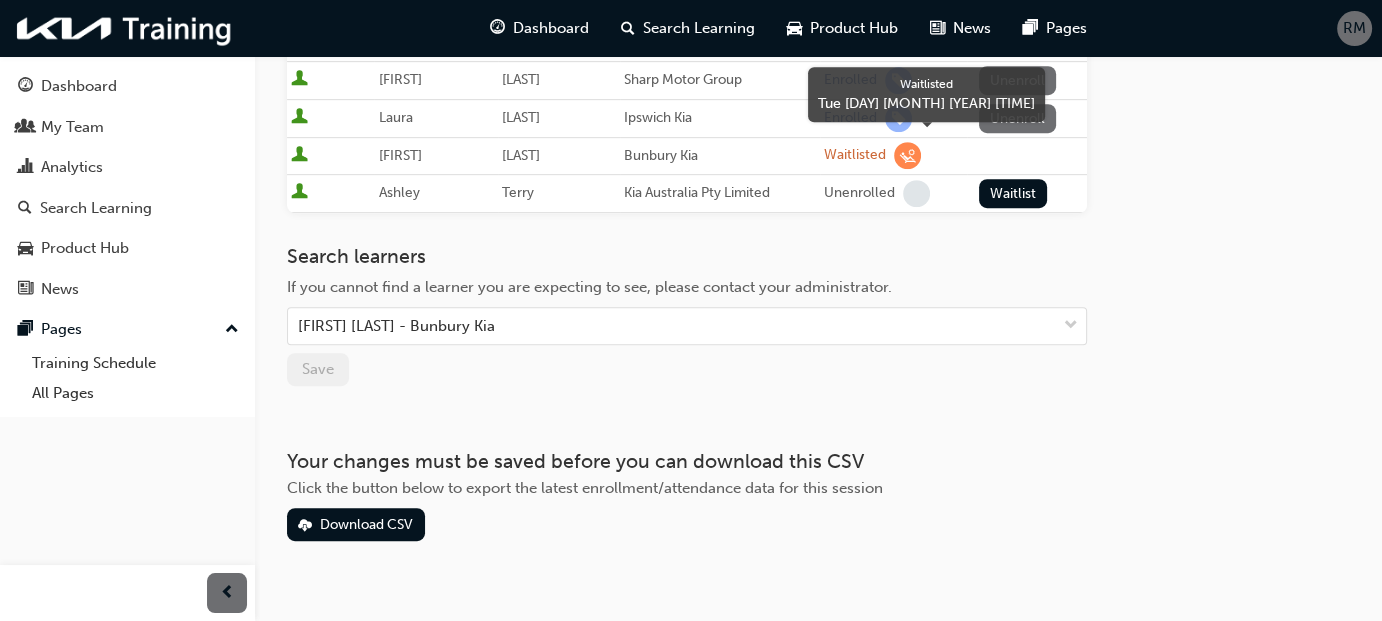 click on "Waitlisted" at bounding box center (855, 155) 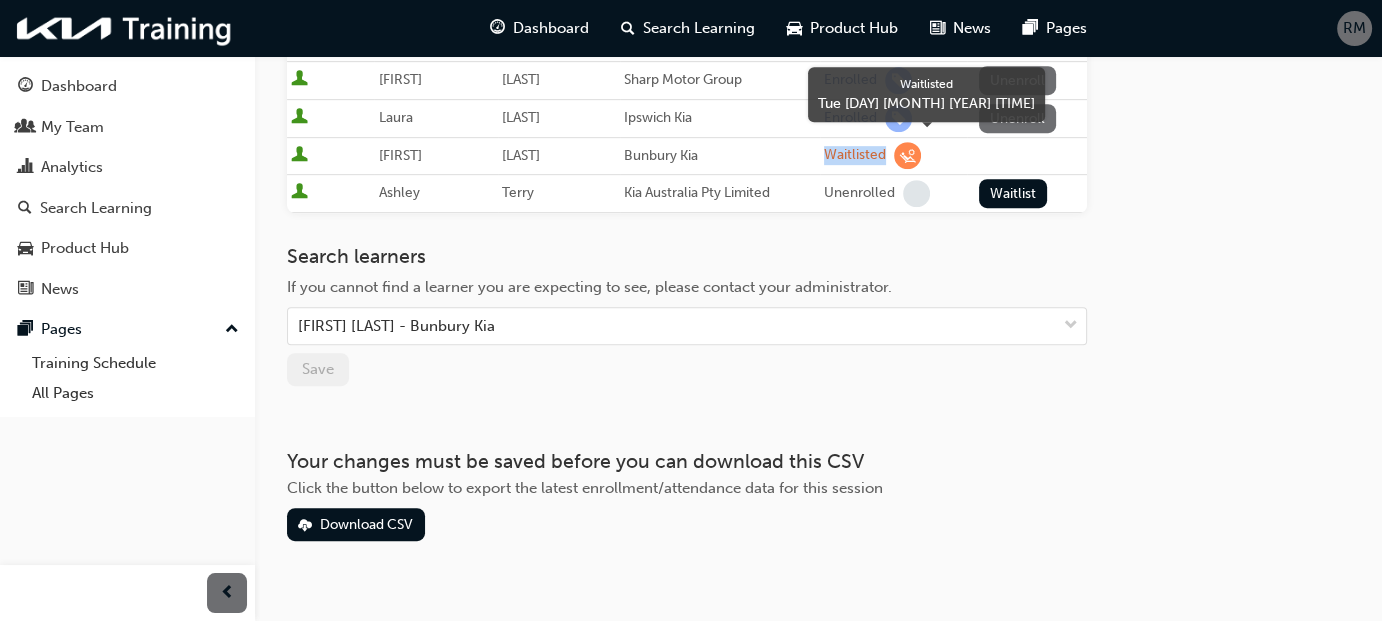 click on "Waitlisted" at bounding box center (855, 155) 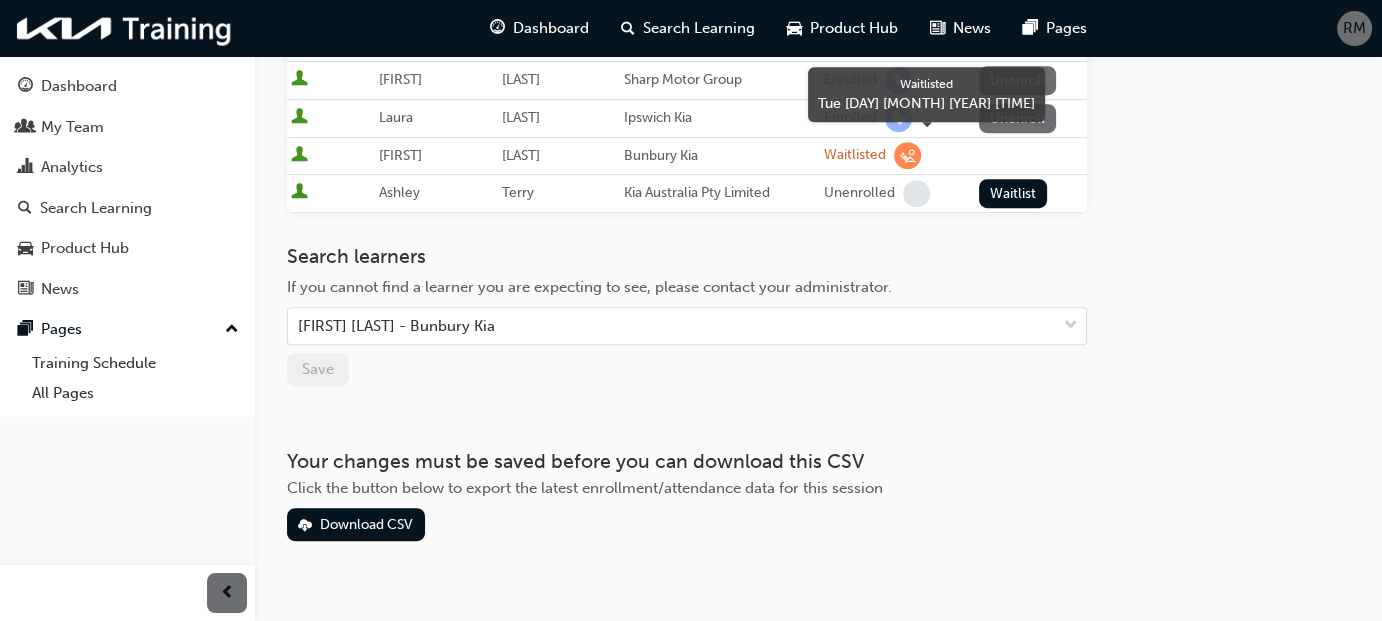 click at bounding box center (907, 155) 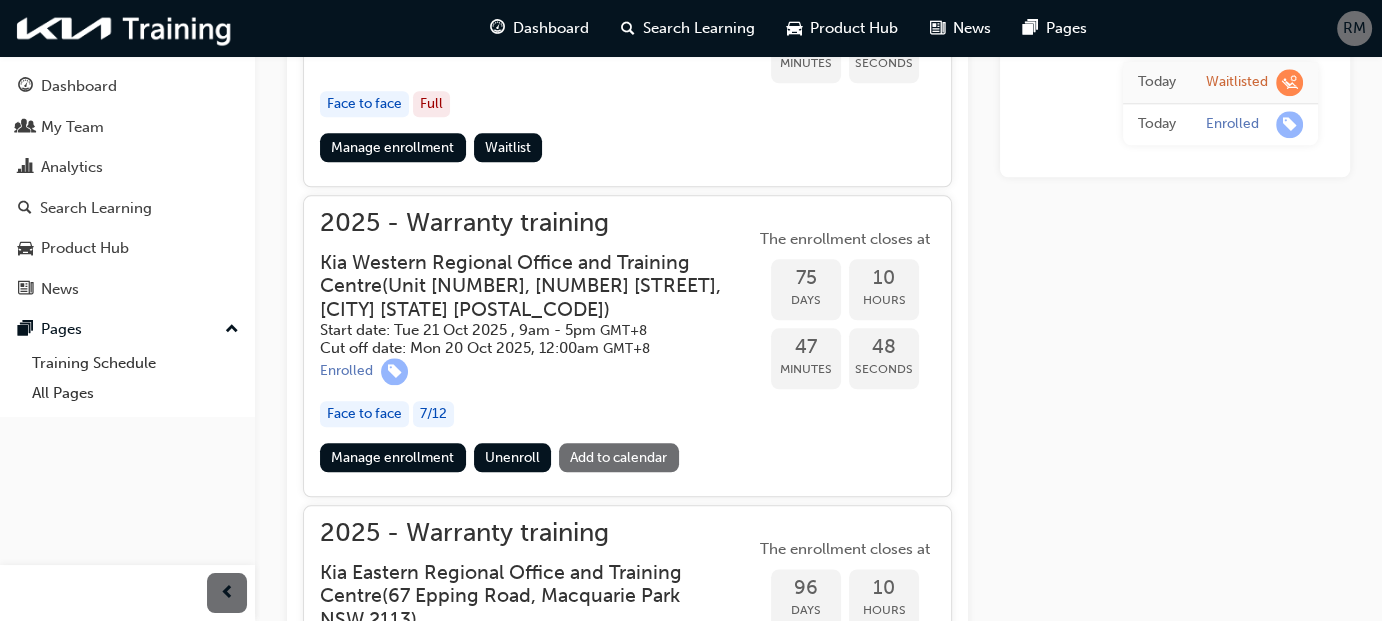 scroll, scrollTop: 2293, scrollLeft: 0, axis: vertical 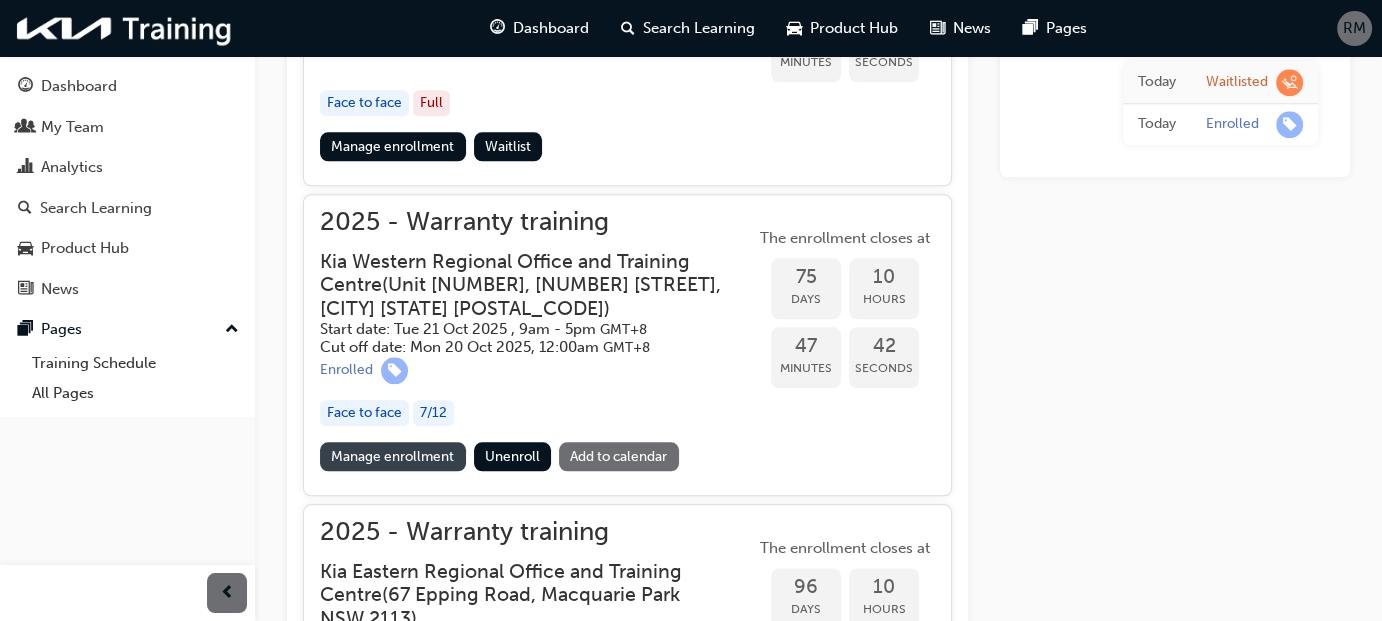 click on "Manage enrollment" at bounding box center (393, 456) 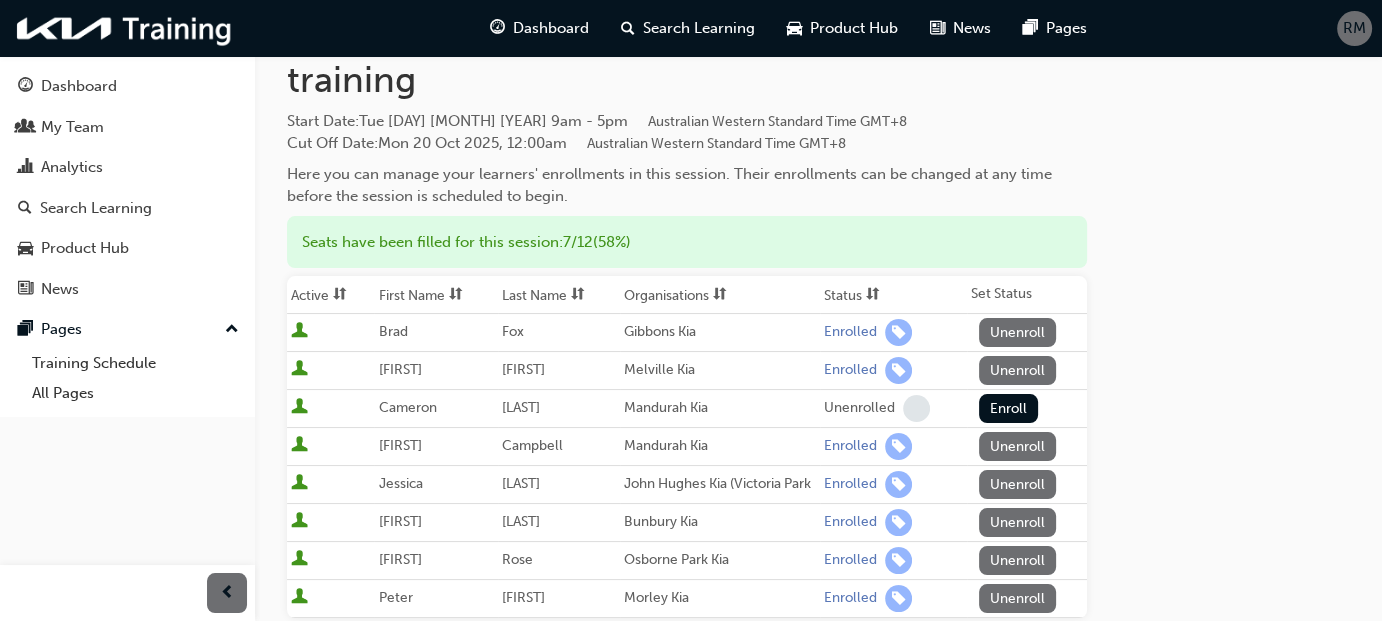 scroll, scrollTop: 0, scrollLeft: 0, axis: both 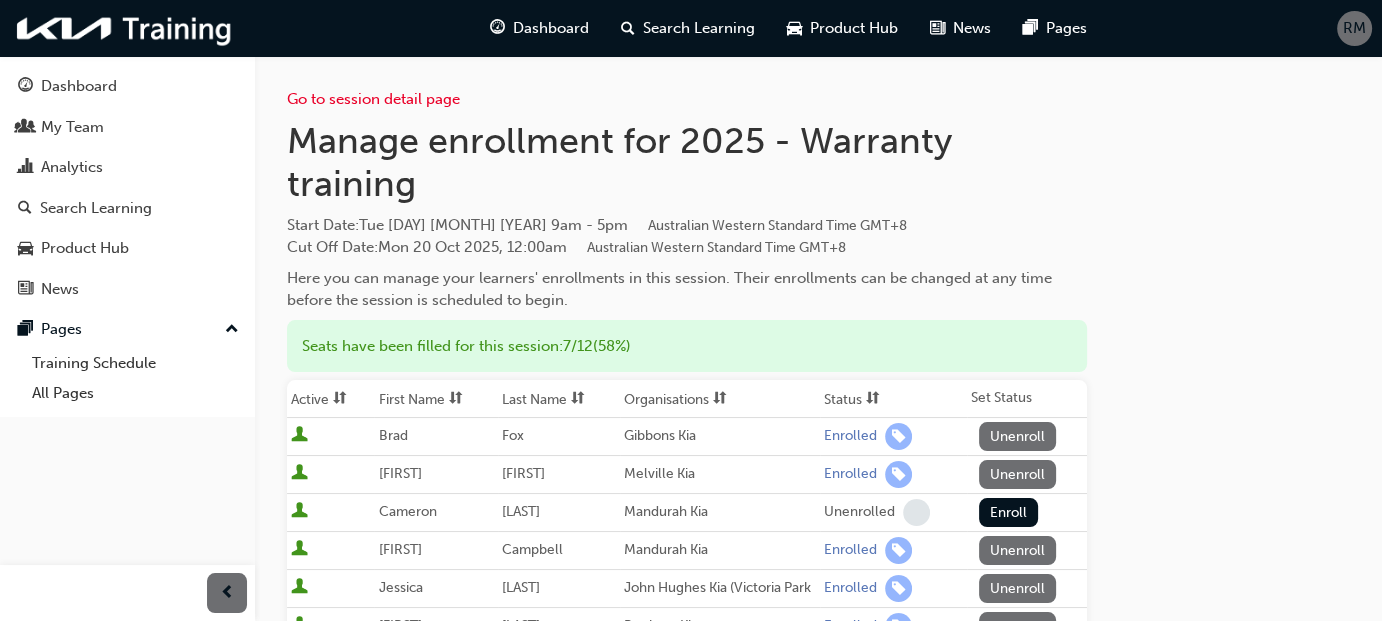 click on "Tue [DAY] [MONTH] [YEAR] [TIME]   Australian Western Standard Time GMT+8 Cut Off Date :  Mon [DAY] [MONTH] [YEAR], [TIME]   Australian Western Standard Time GMT+8 First Name Last Name Organisations Status Set Status Brad Fox Gibbons Kia Enrolled Unenroll Gabbi Gordon Melville Kia Enrolled Unenroll Cameron Deehan Mandurah Kia Unenrolled Enroll Tracy Campbell Mandurah Kia Enrolled Unenroll Jessica Davies John Hughes Kia (Victoria Park Enrolled Unenroll [FIRST] [LAST] Bunbury Kia Enrolled Unenroll Vicky Rose Osborne Park Kia Enrolled Unenroll Peter [FIRST] Morley Kia Enrolled Unenroll Search learners If you cannot find a learner you are expecting to see, please contact your administrator. Name Save Download CSV" at bounding box center [818, 553] 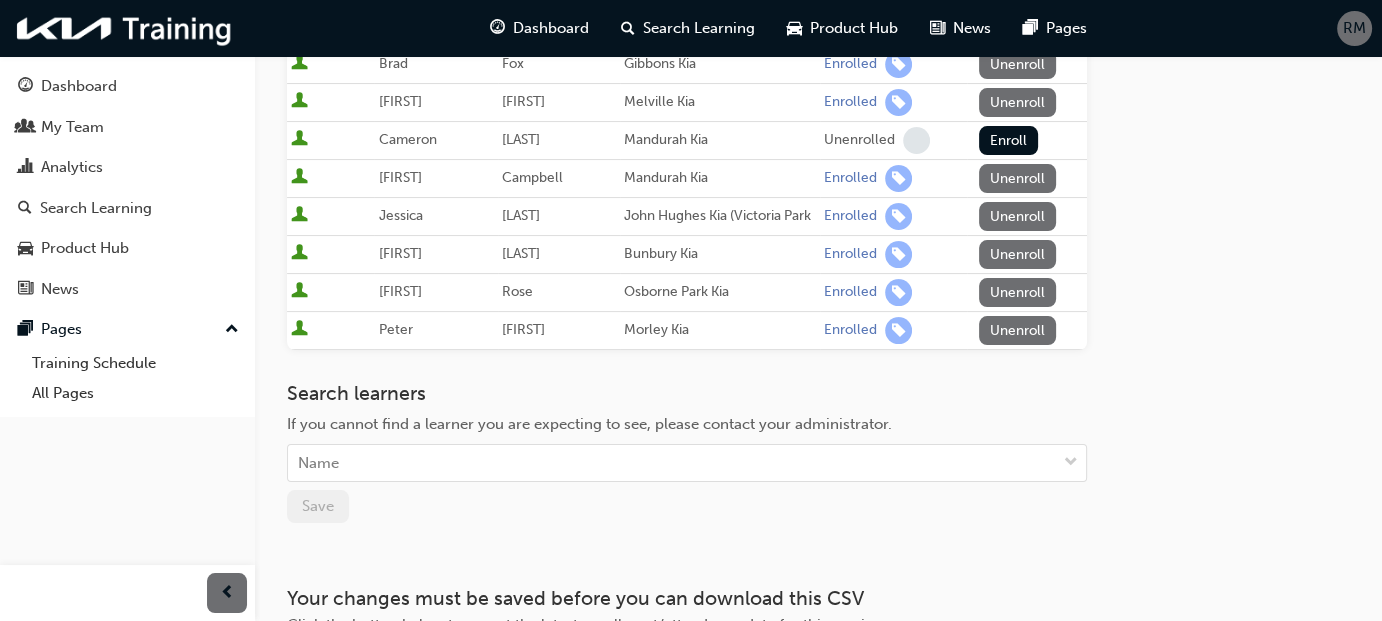 scroll, scrollTop: 400, scrollLeft: 0, axis: vertical 